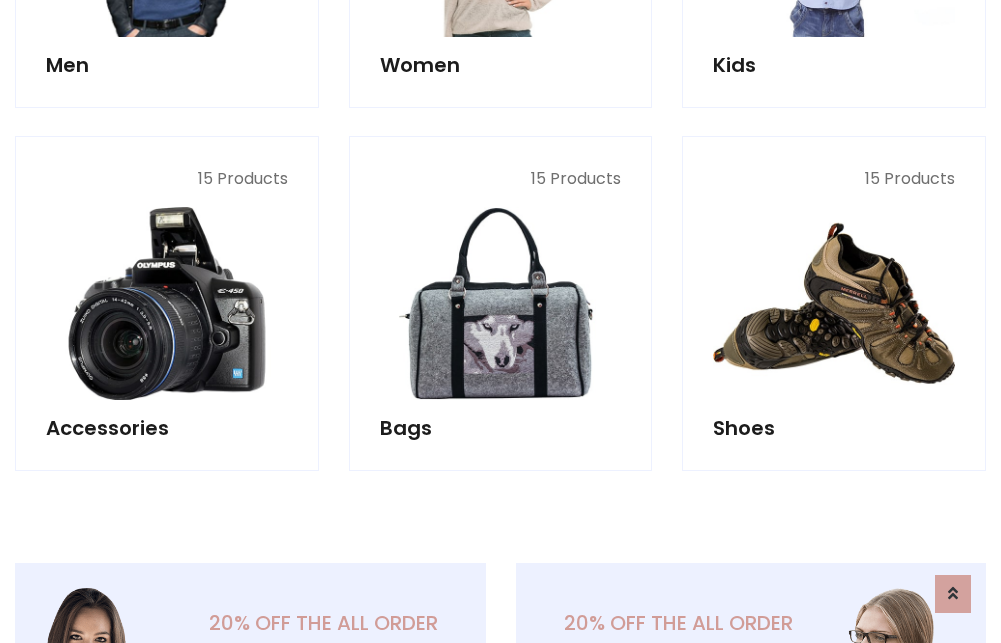 scroll, scrollTop: 853, scrollLeft: 0, axis: vertical 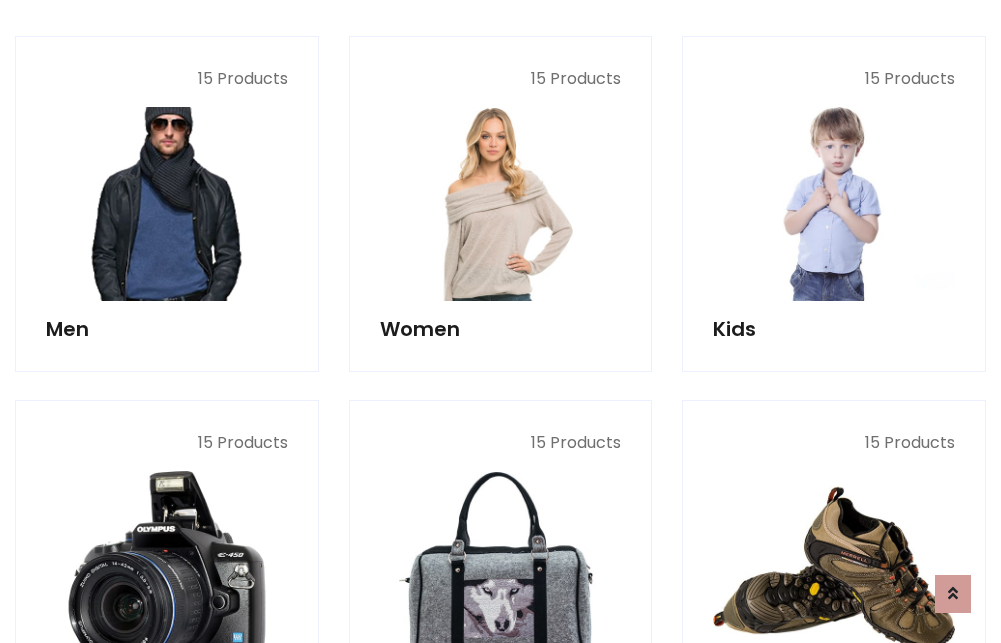 click at bounding box center [167, 204] 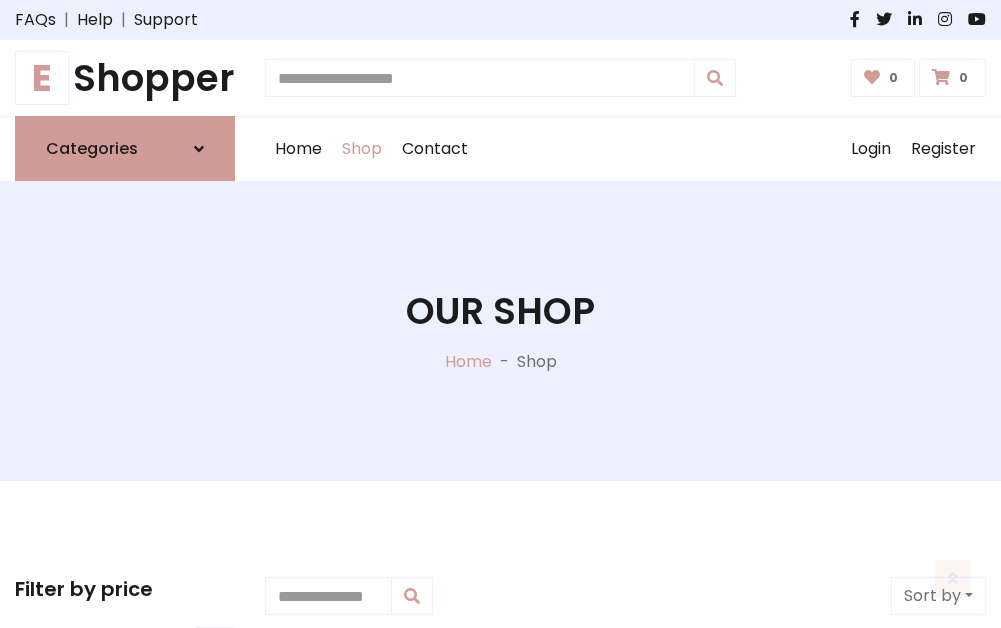 scroll, scrollTop: 807, scrollLeft: 0, axis: vertical 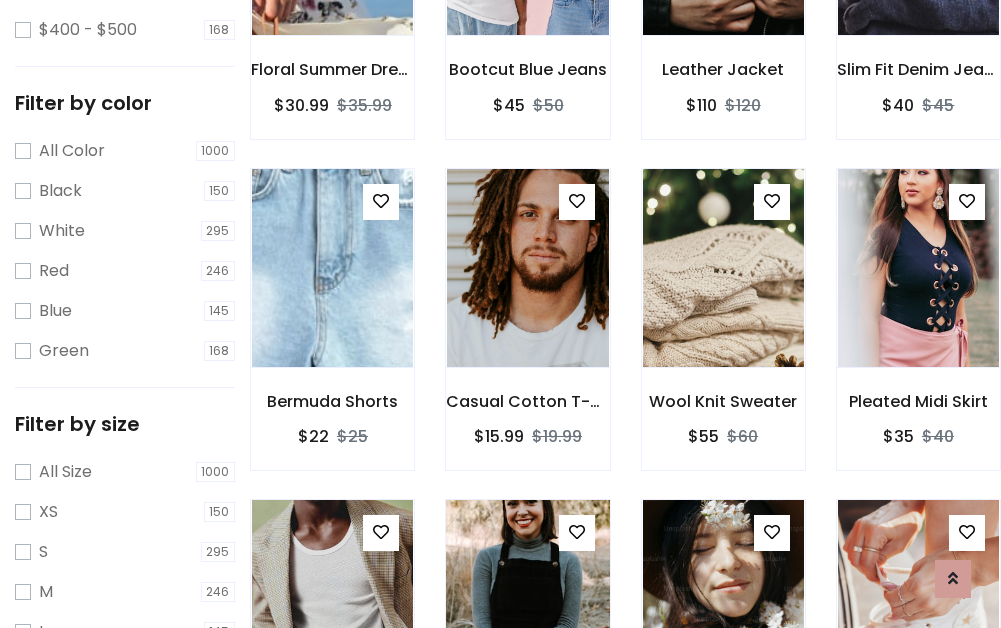 click at bounding box center [527, 599] 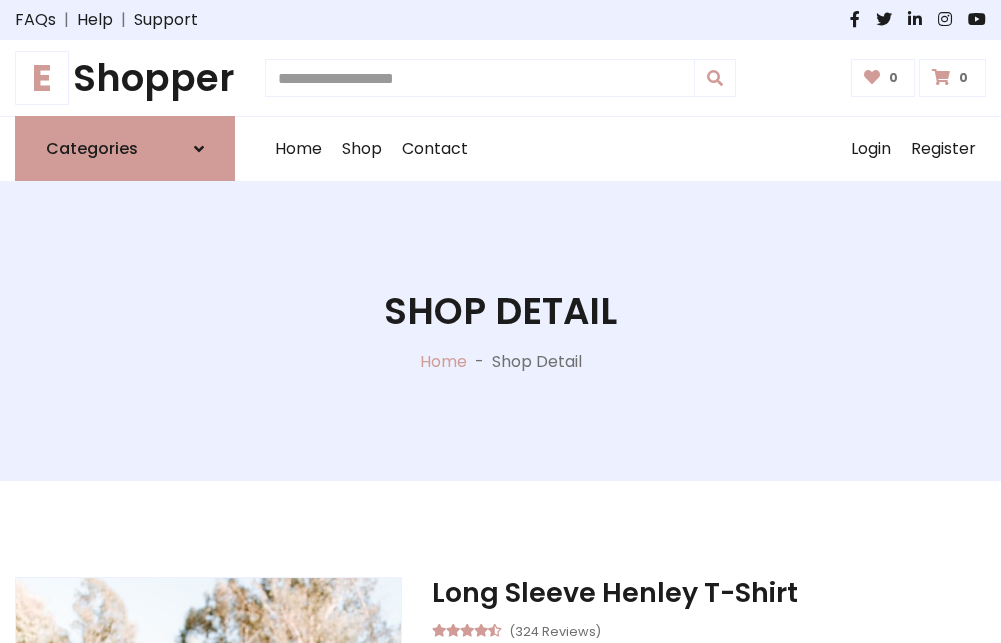 scroll, scrollTop: 0, scrollLeft: 0, axis: both 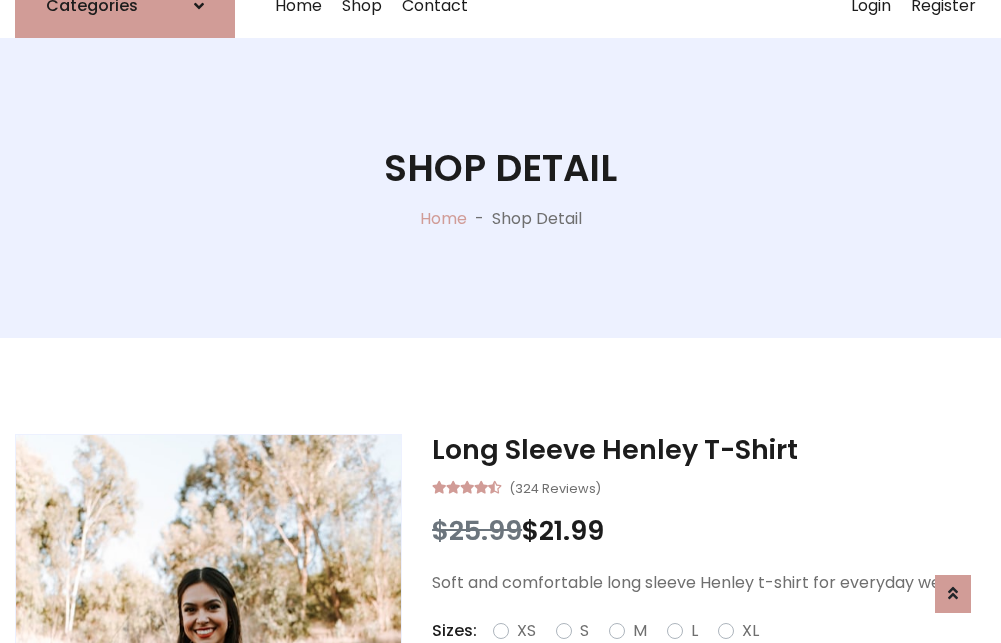 click on "Red" at bounding box center (722, 655) 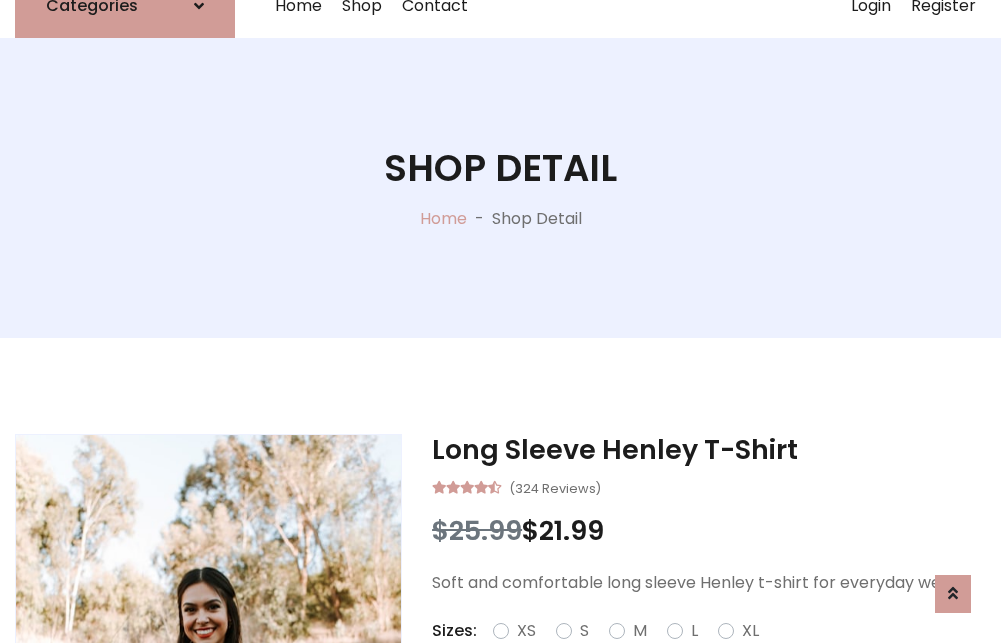 scroll, scrollTop: 167, scrollLeft: 0, axis: vertical 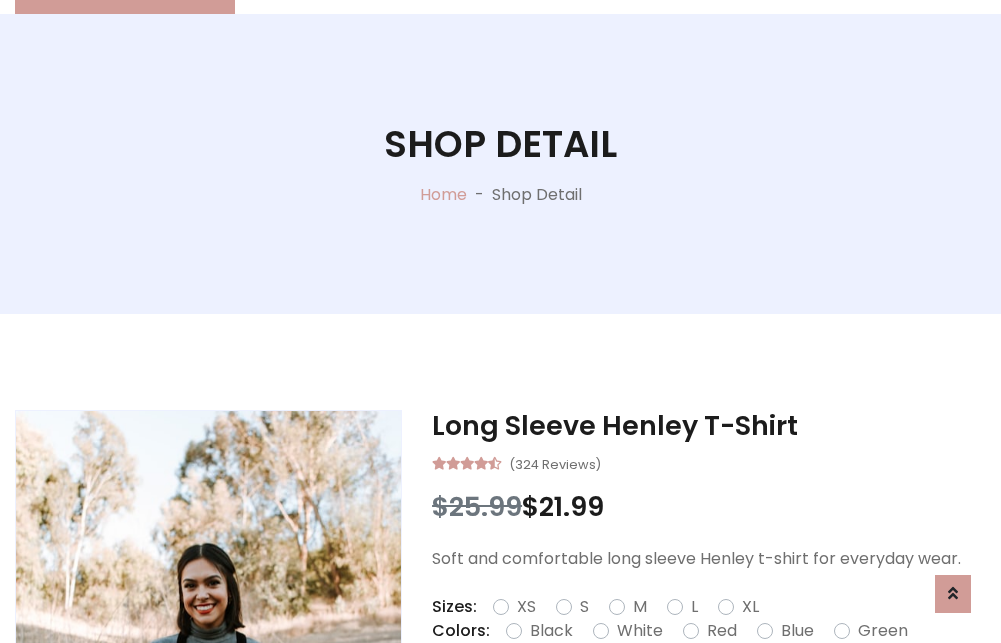 click on "Add To Cart" at bounding box center [653, 694] 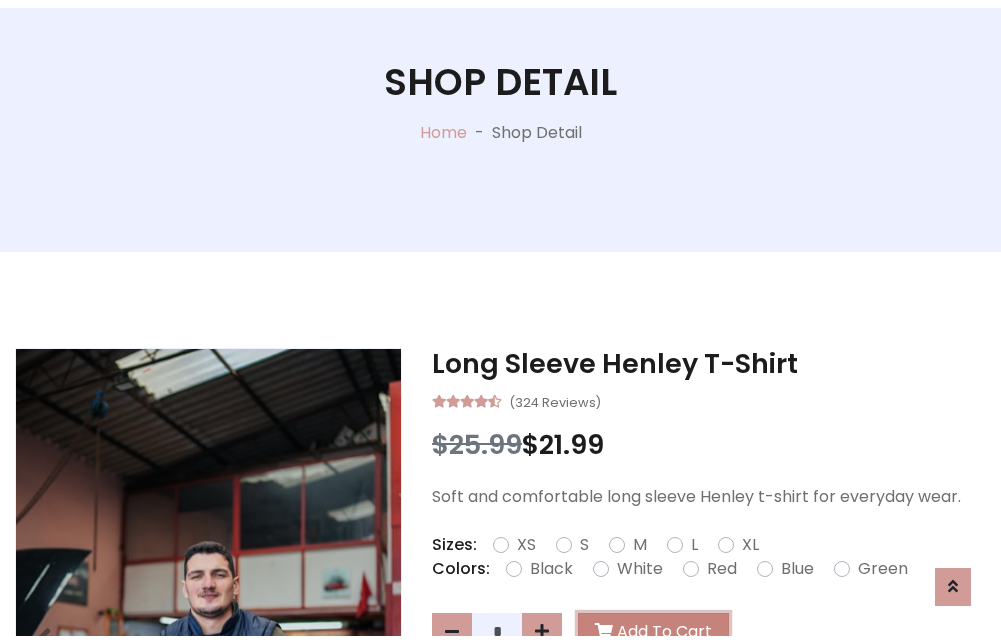 scroll, scrollTop: 0, scrollLeft: 0, axis: both 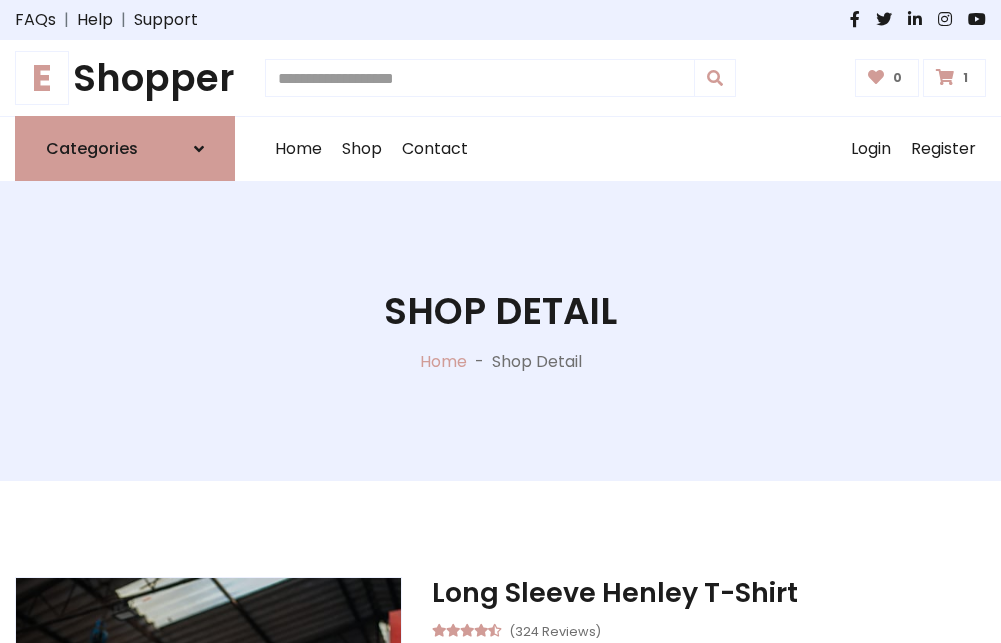click at bounding box center (945, 77) 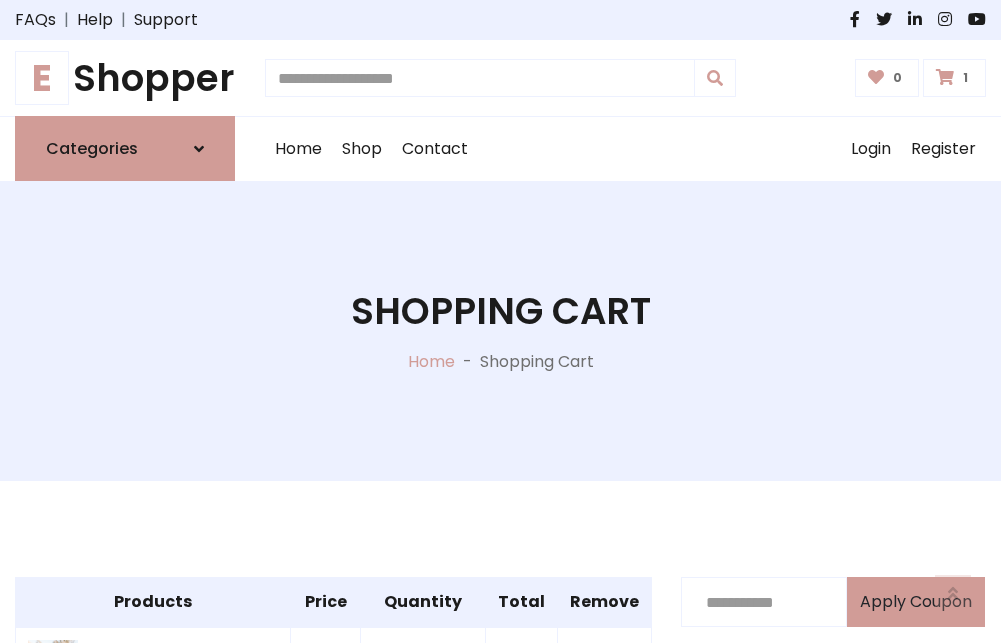 scroll, scrollTop: 474, scrollLeft: 0, axis: vertical 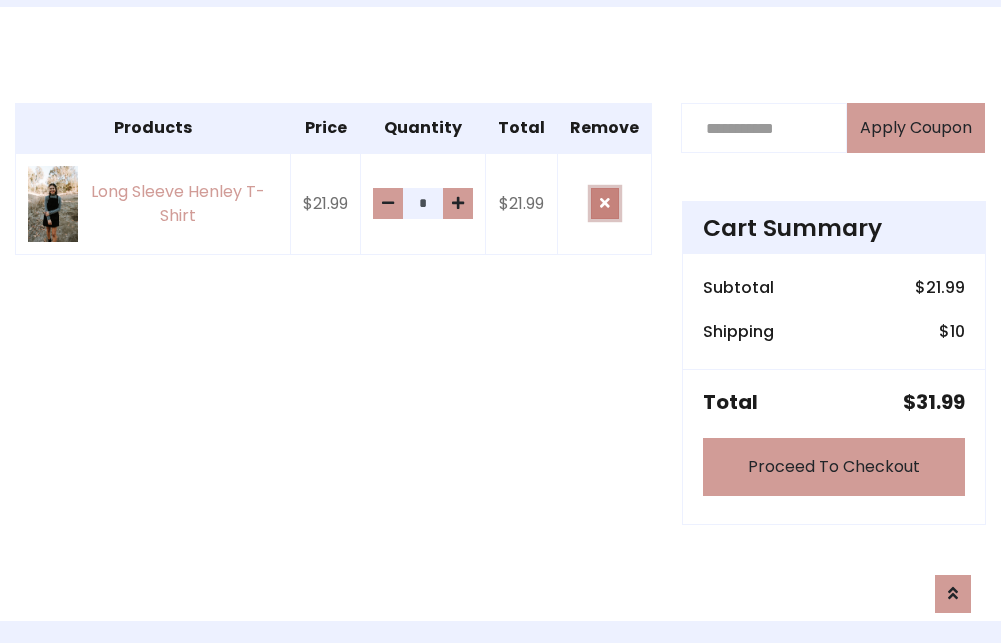 click at bounding box center (605, 203) 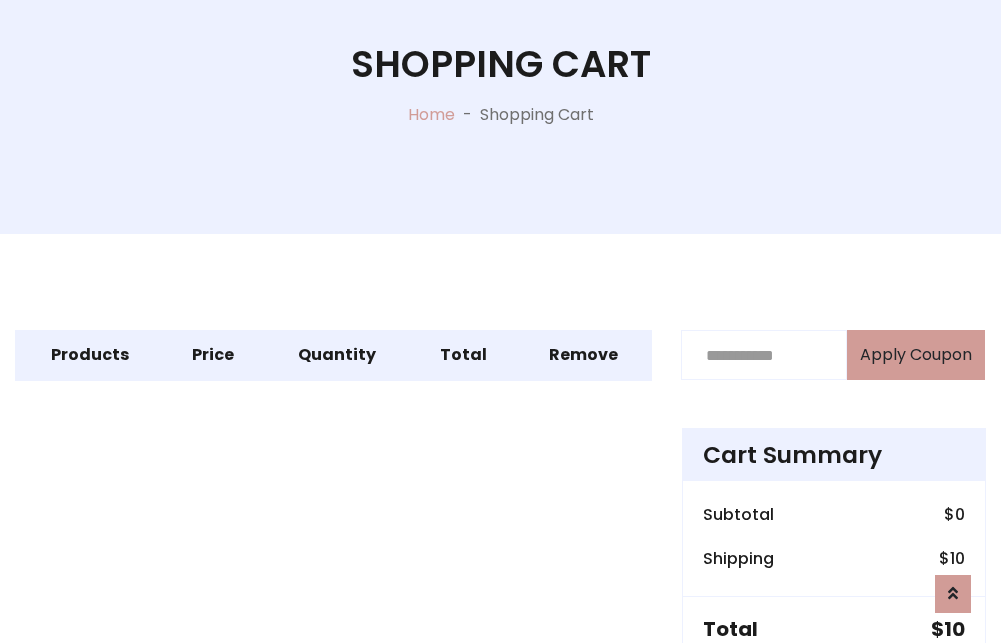 click on "Proceed To Checkout" at bounding box center [834, 694] 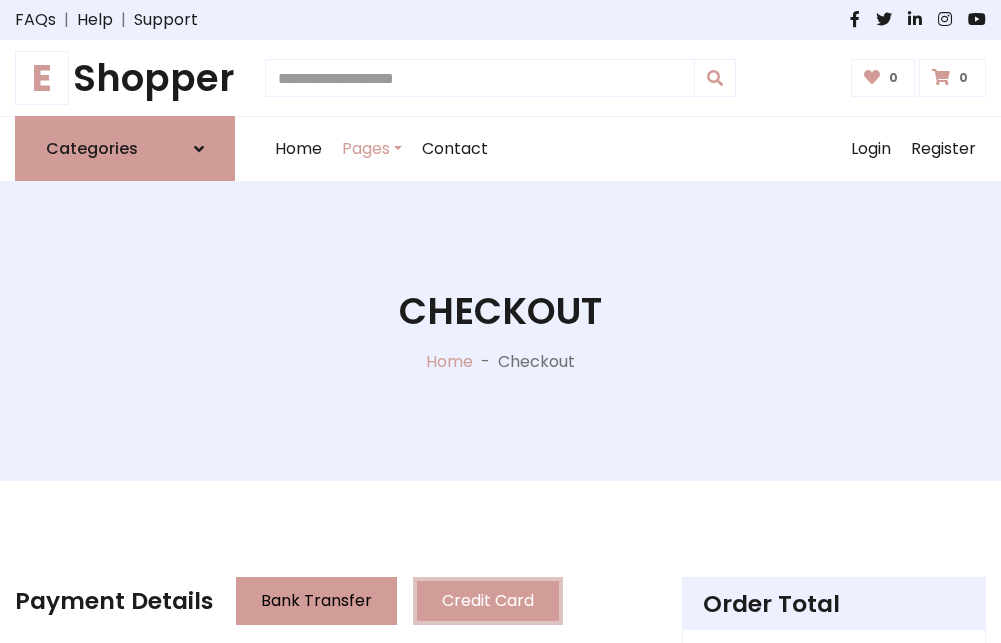 scroll, scrollTop: 137, scrollLeft: 0, axis: vertical 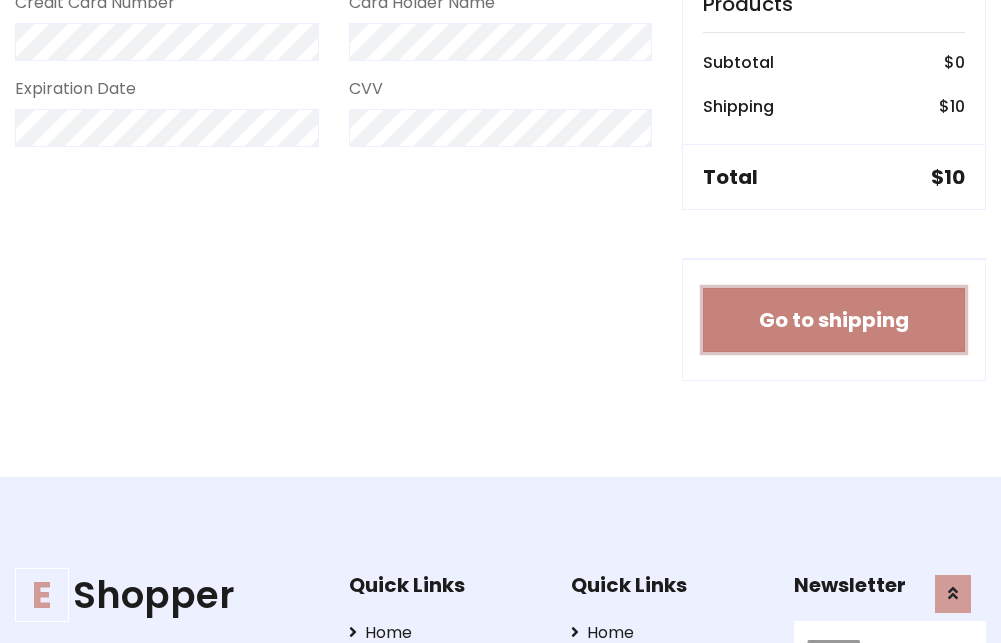 click on "Go to shipping" at bounding box center (834, 320) 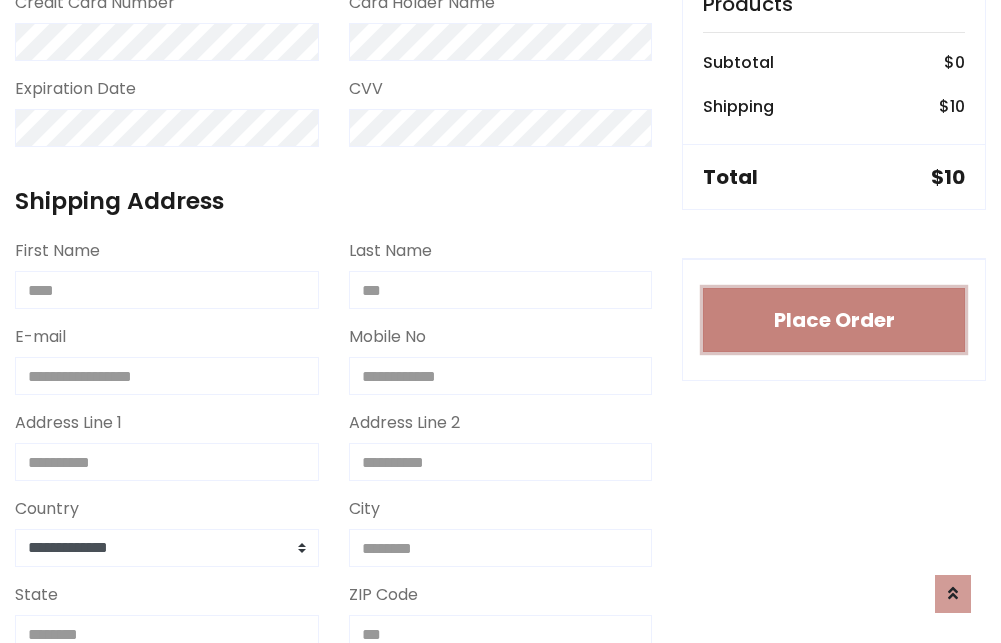 type 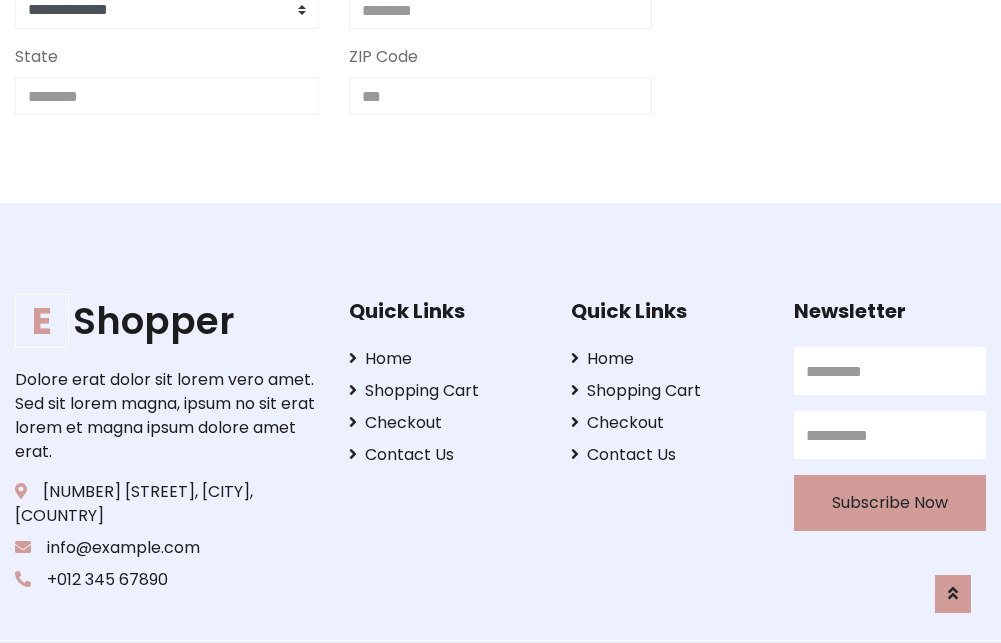 scroll, scrollTop: 713, scrollLeft: 0, axis: vertical 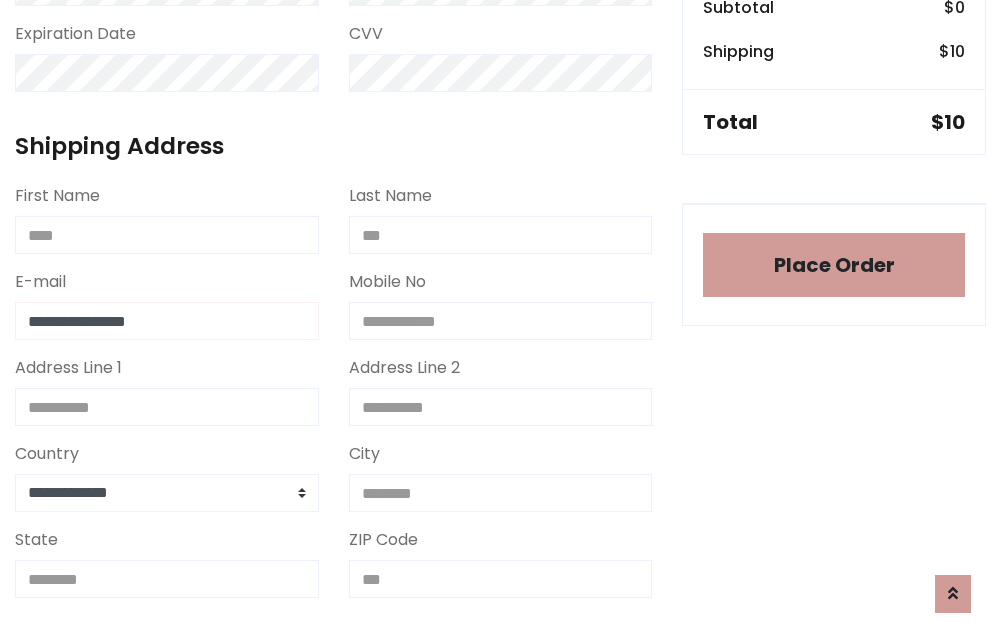 type on "**********" 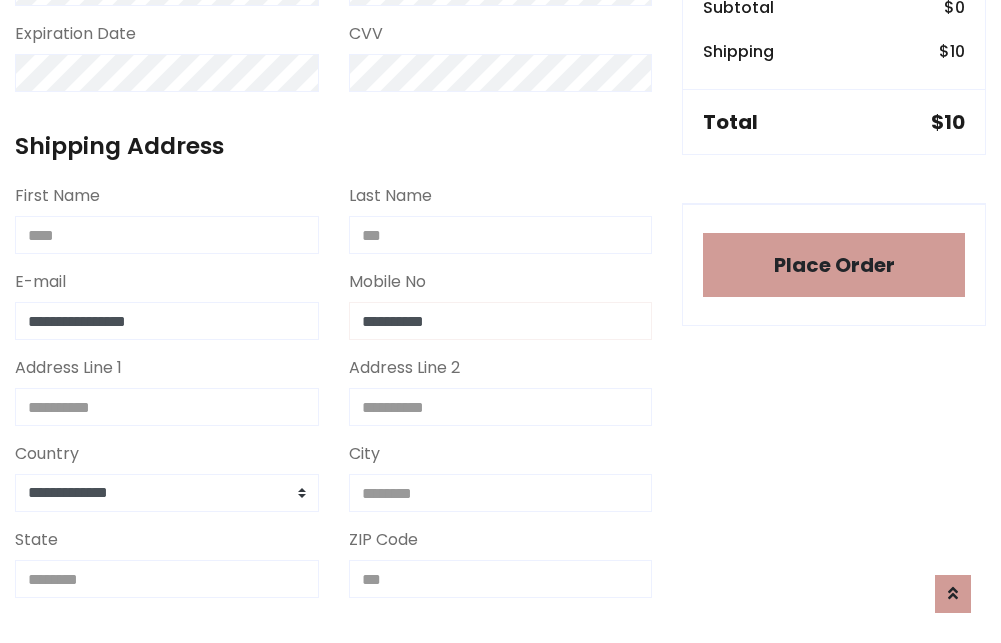type on "**********" 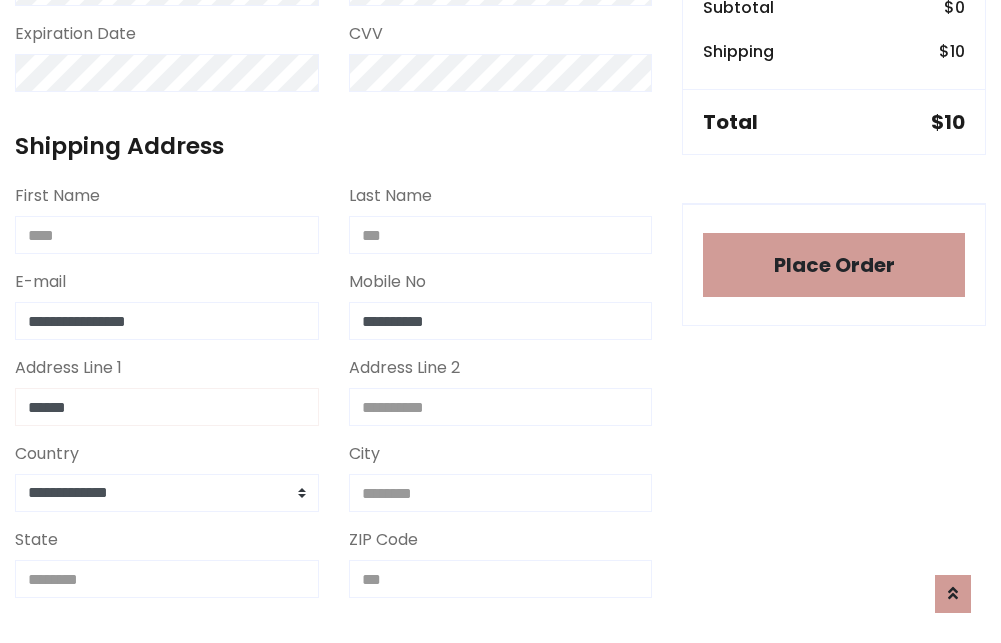 type on "******" 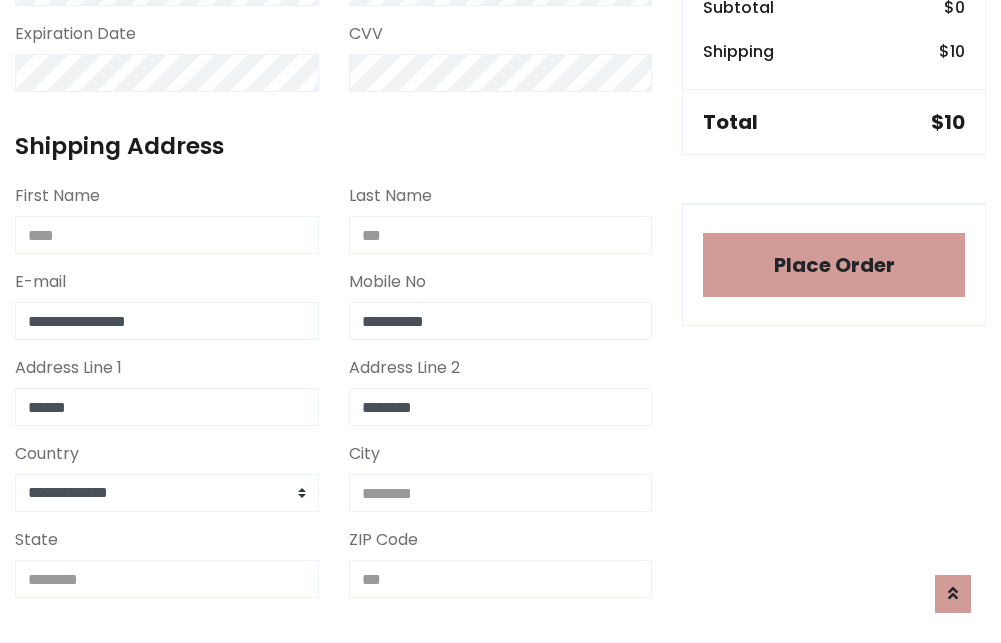 type on "********" 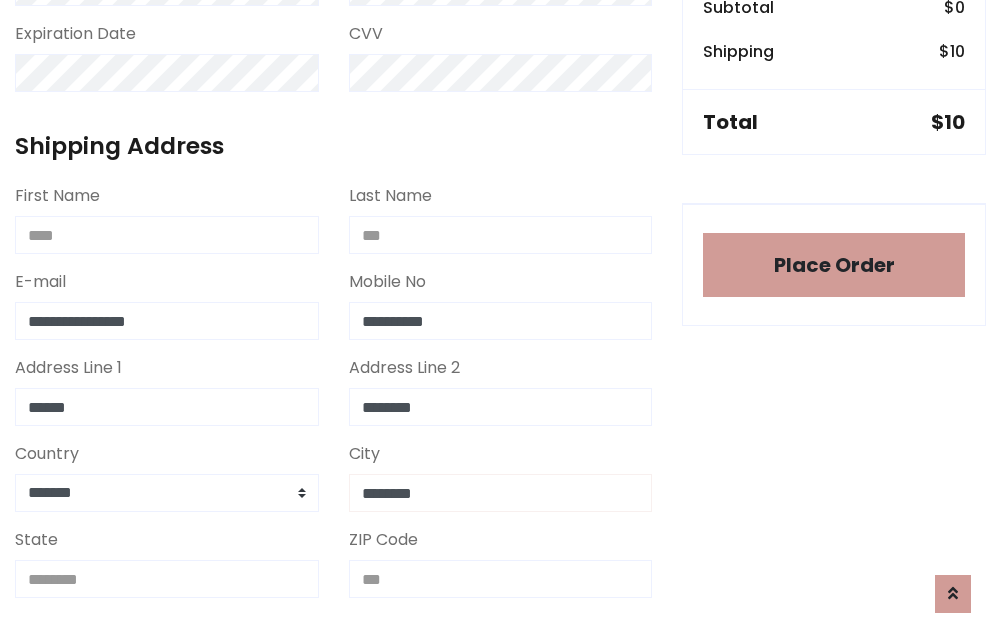 type on "********" 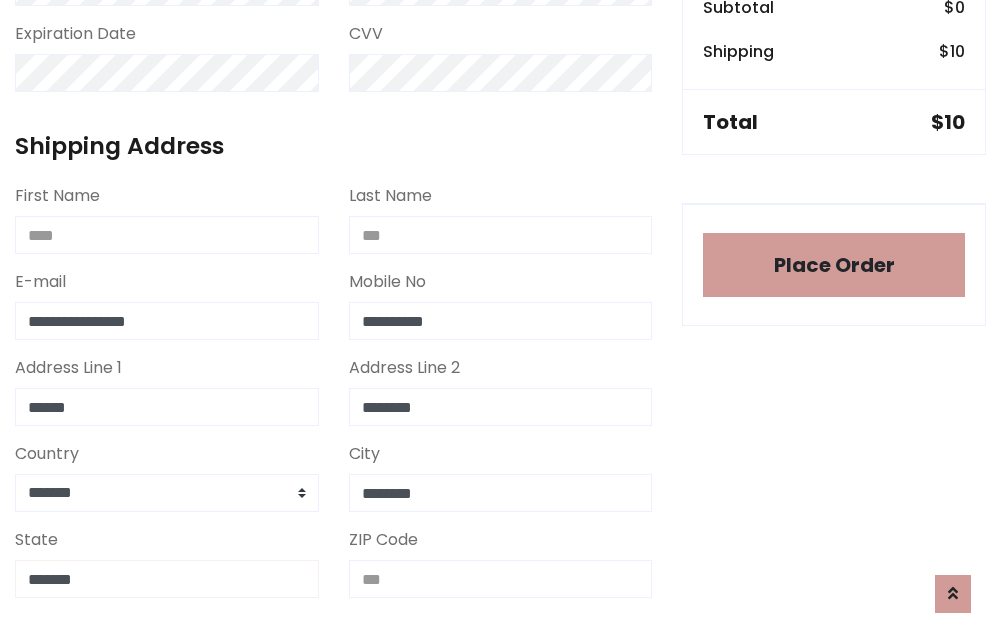 type on "*******" 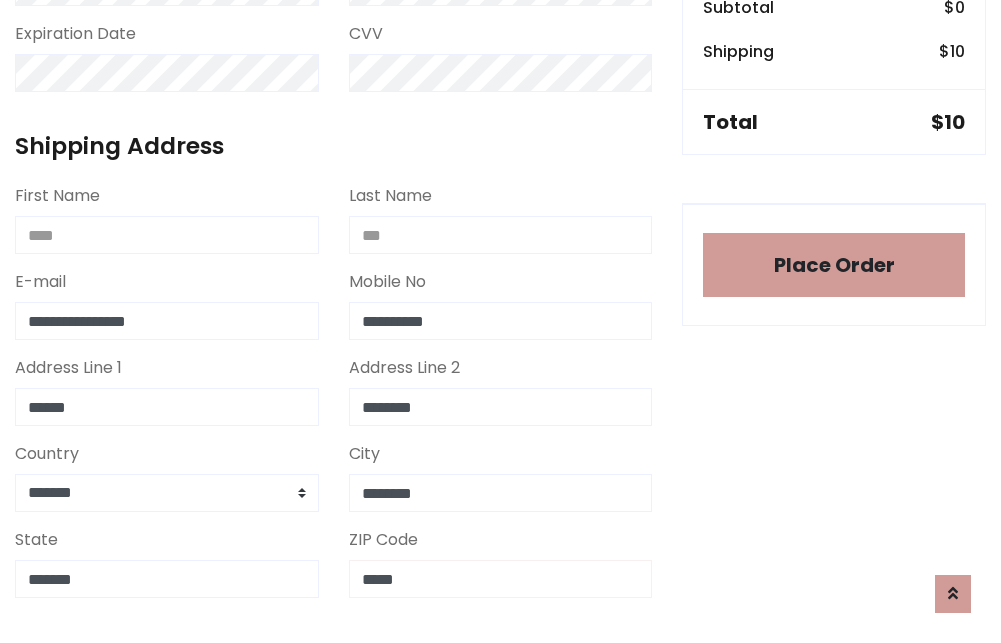 scroll, scrollTop: 403, scrollLeft: 0, axis: vertical 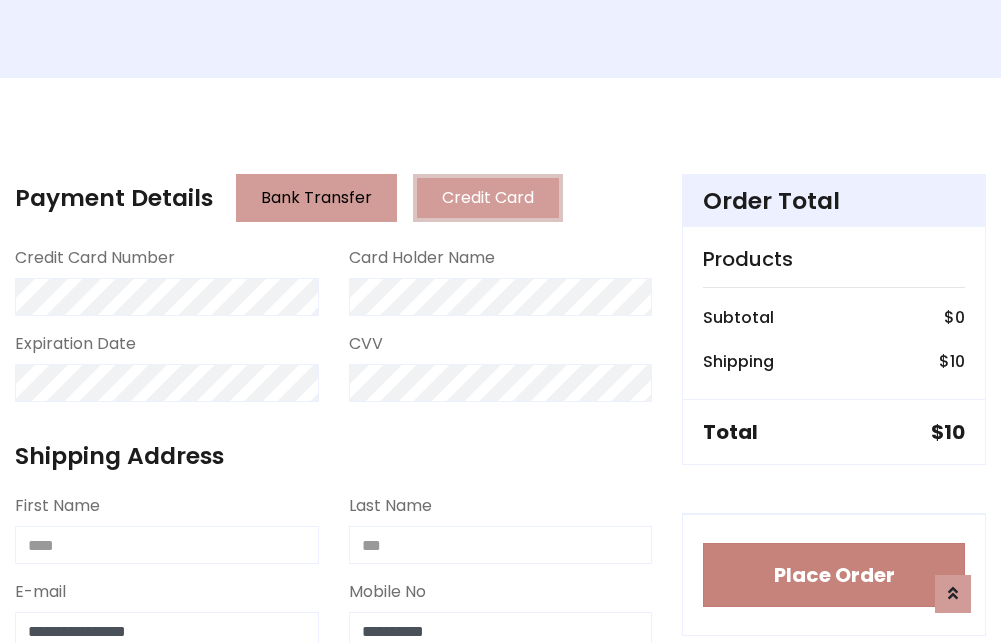 type on "*****" 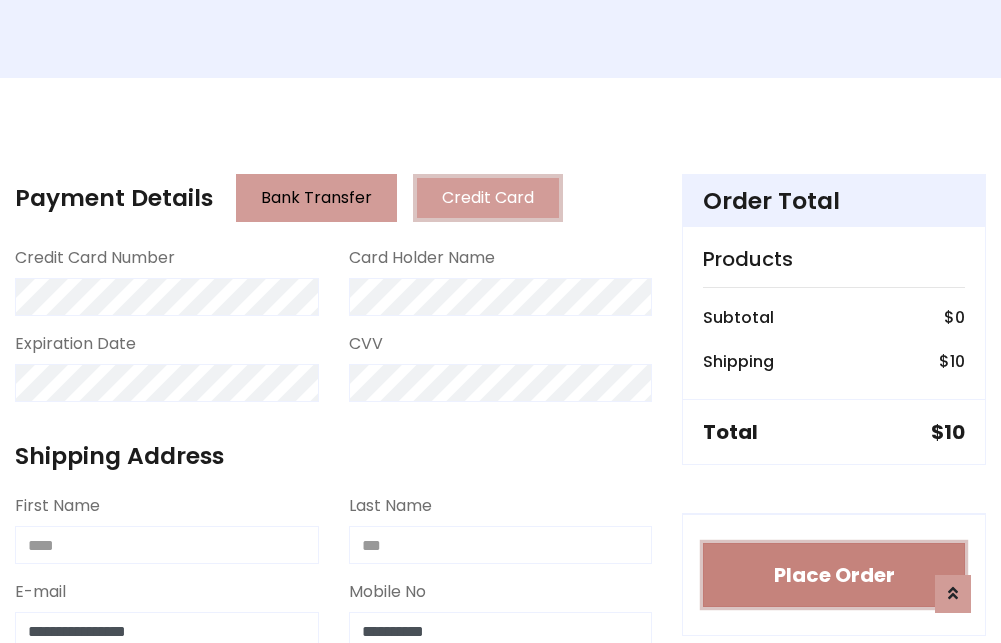 click on "Place Order" at bounding box center (834, 575) 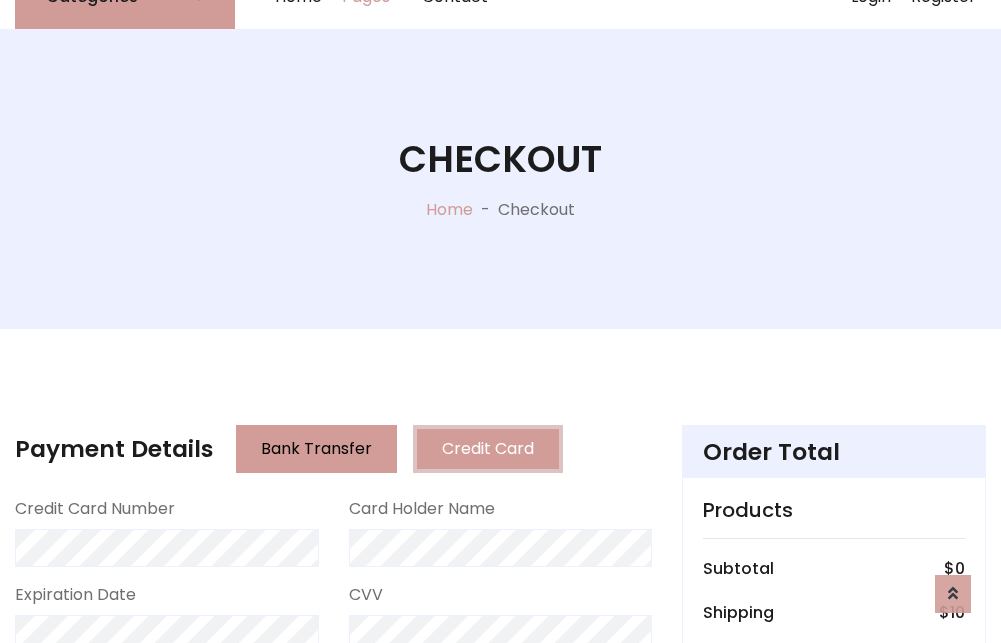 scroll, scrollTop: 0, scrollLeft: 0, axis: both 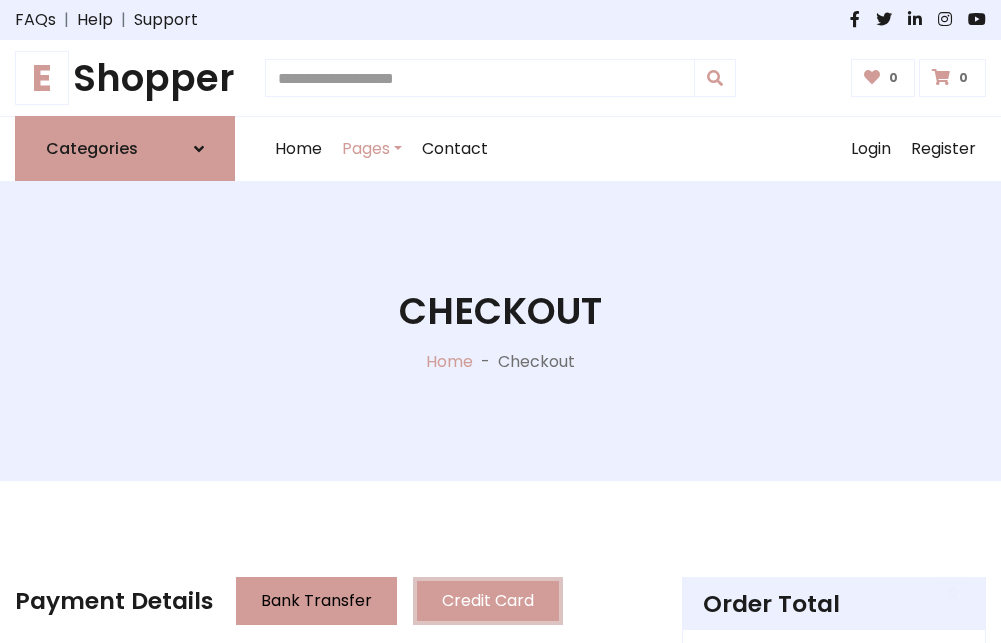 click on "E Shopper" at bounding box center [125, 78] 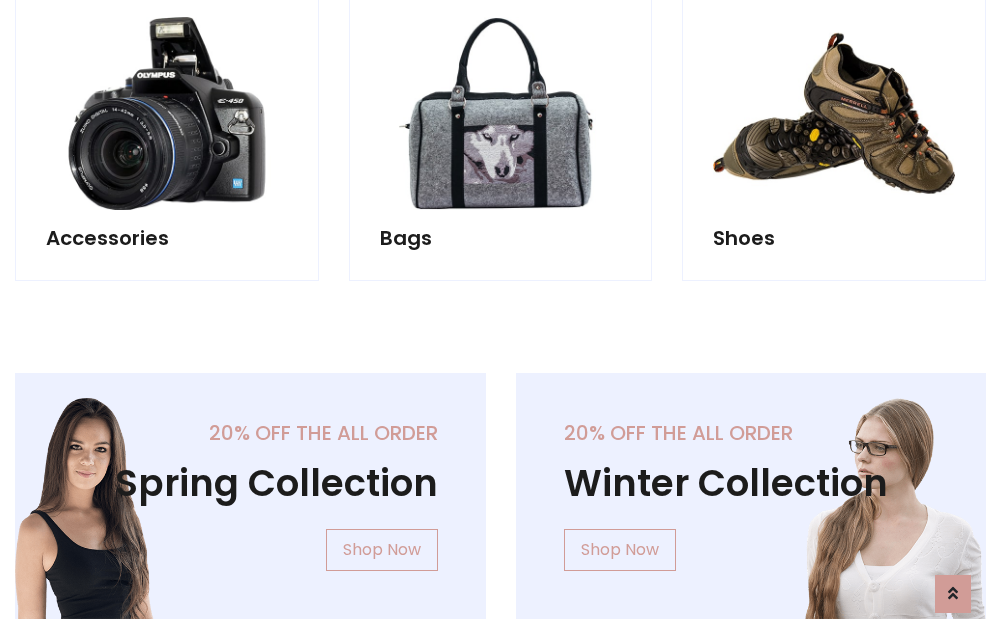 scroll, scrollTop: 770, scrollLeft: 0, axis: vertical 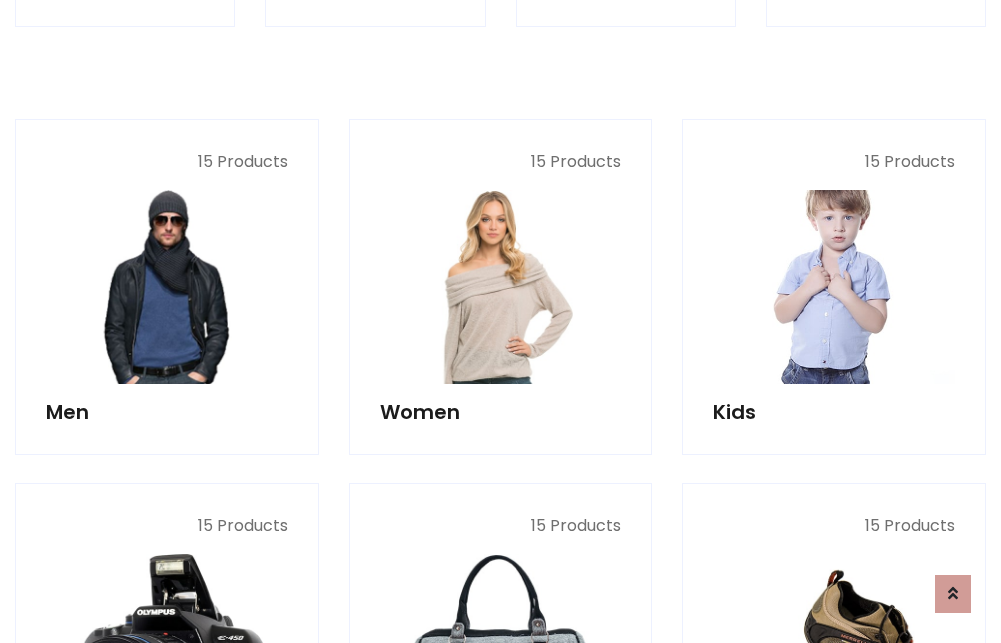 click at bounding box center [834, 287] 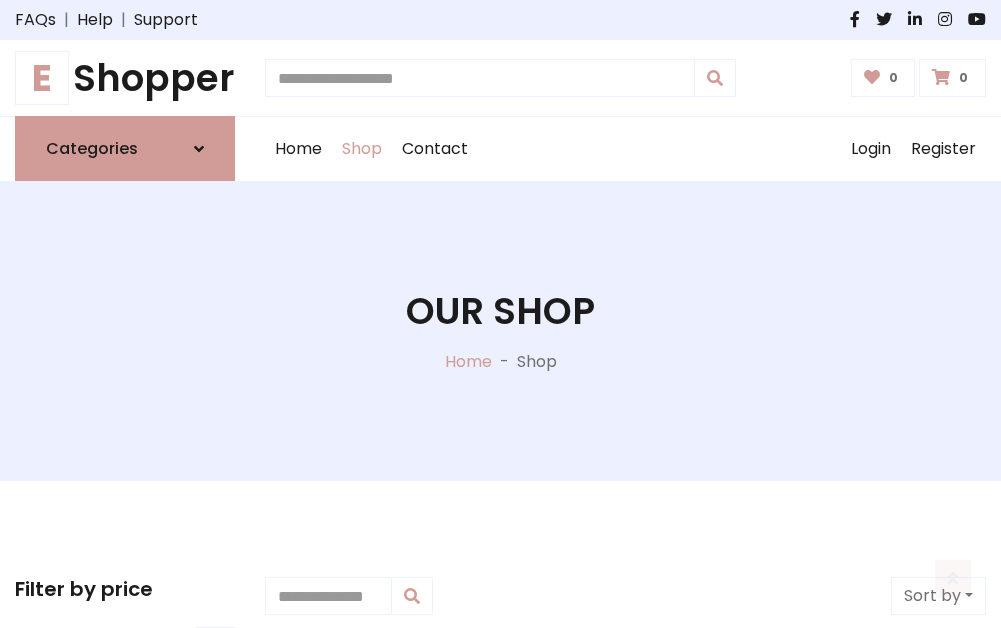 scroll, scrollTop: 549, scrollLeft: 0, axis: vertical 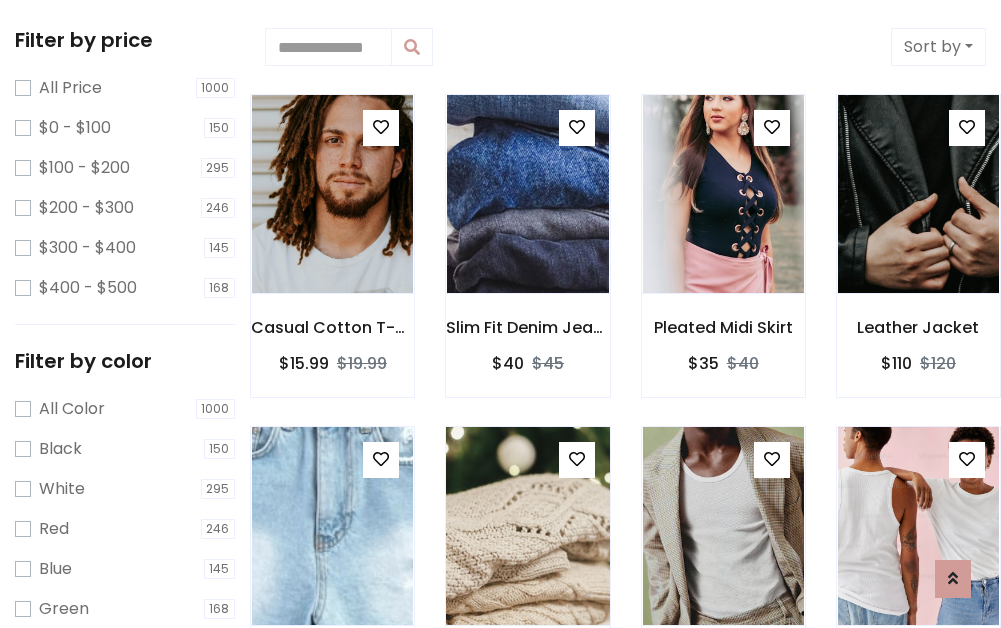 click at bounding box center (381, 127) 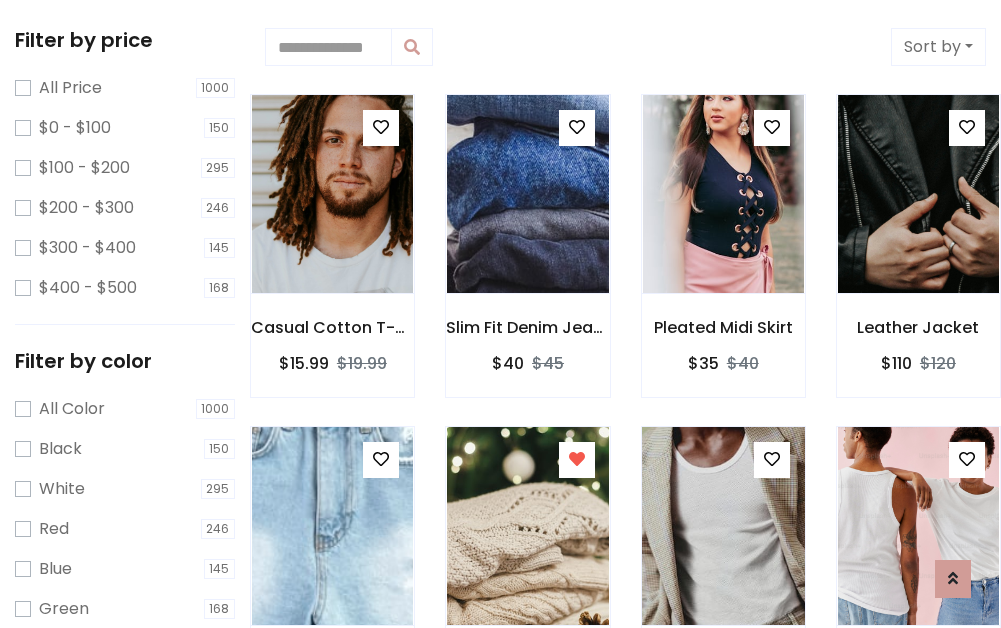 click at bounding box center [723, 526] 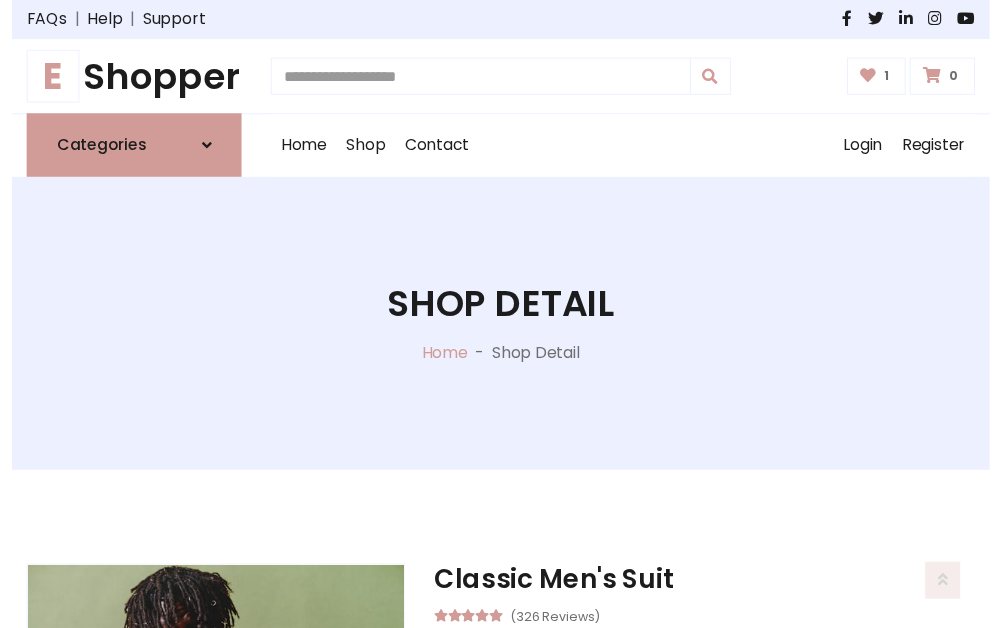 scroll, scrollTop: 262, scrollLeft: 0, axis: vertical 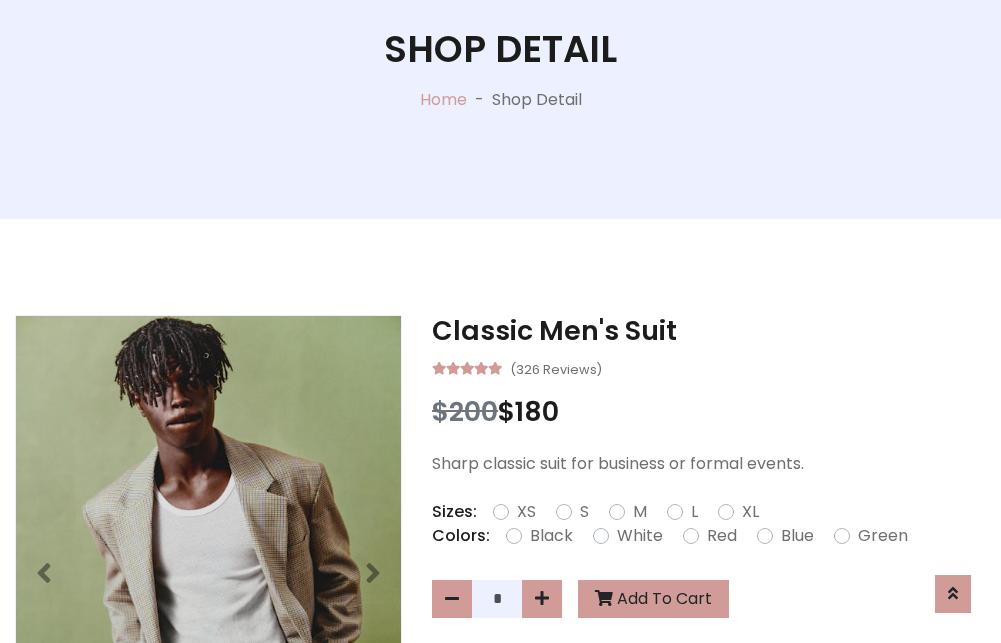 click on "XL" at bounding box center [750, 512] 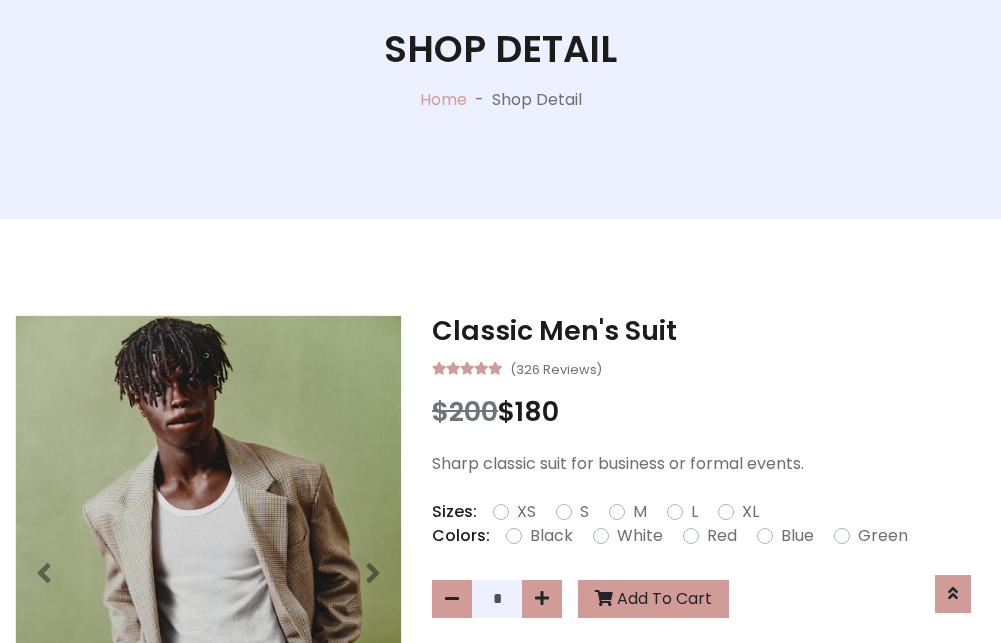 click on "Black" at bounding box center [551, 536] 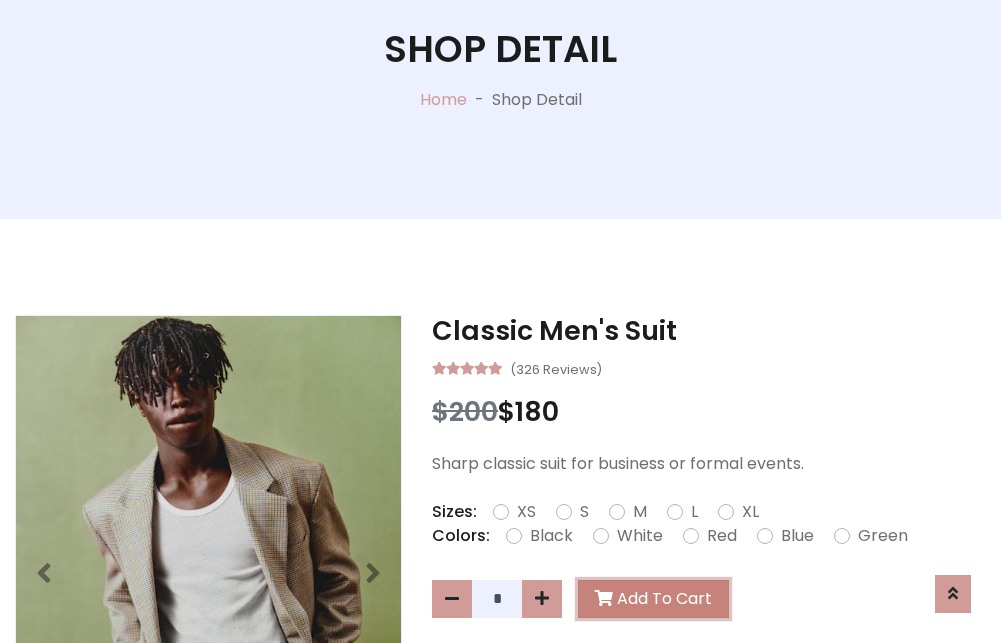 click on "Add To Cart" at bounding box center (653, 599) 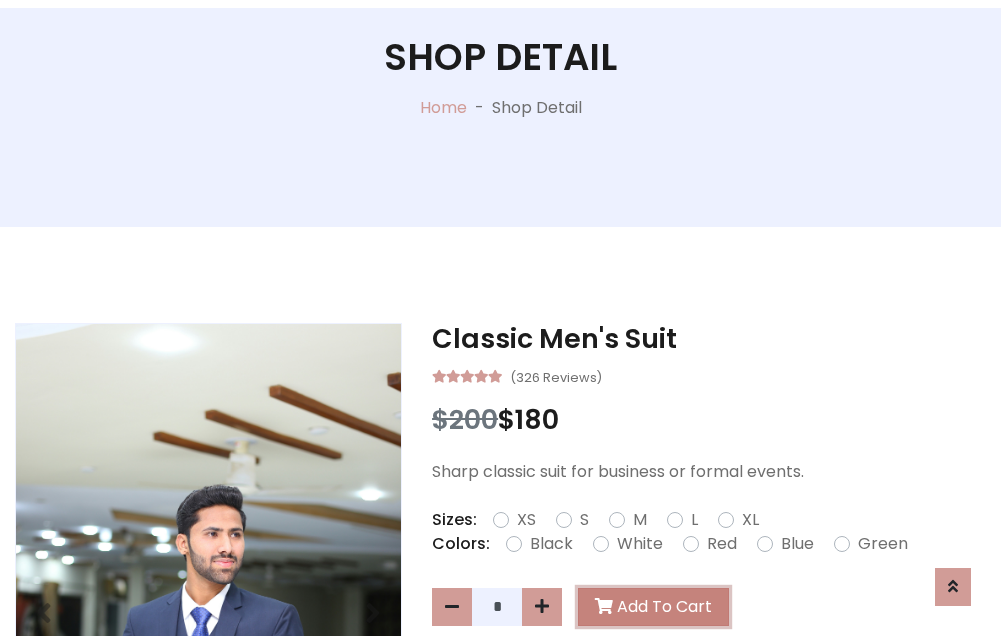 scroll, scrollTop: 0, scrollLeft: 0, axis: both 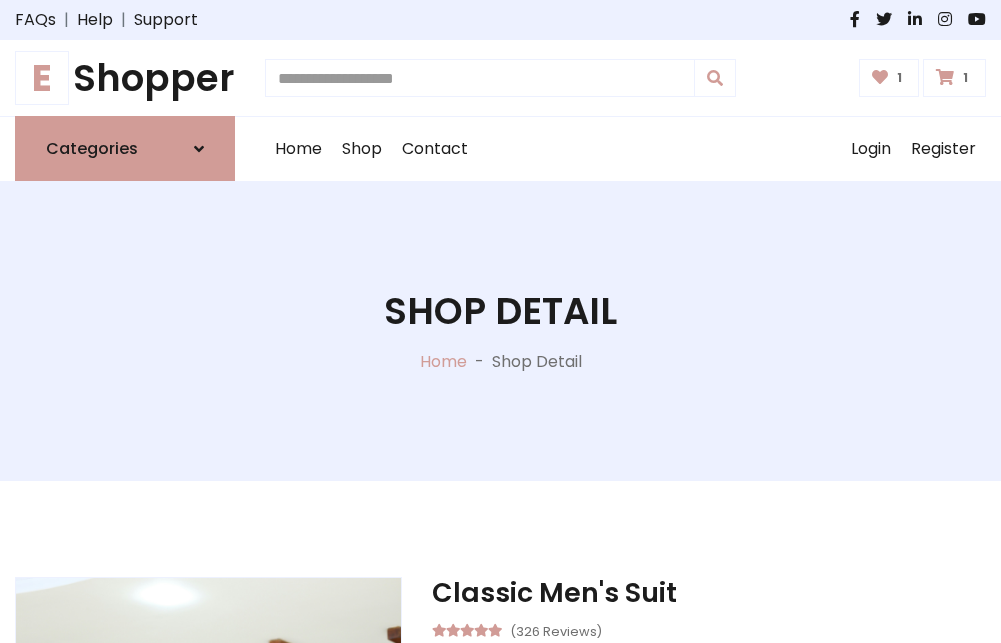 click at bounding box center [945, 77] 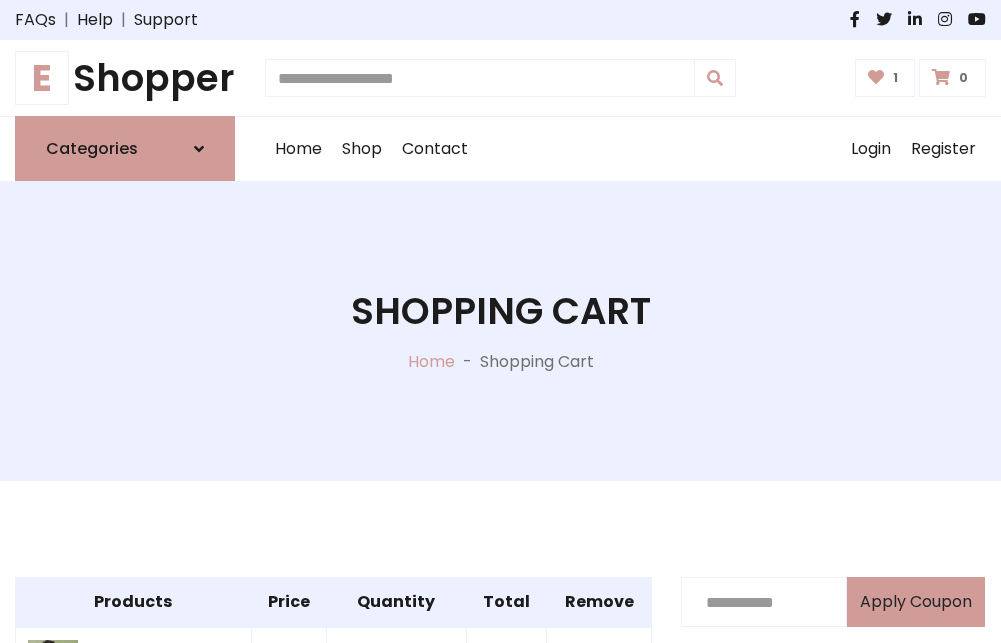scroll, scrollTop: 570, scrollLeft: 0, axis: vertical 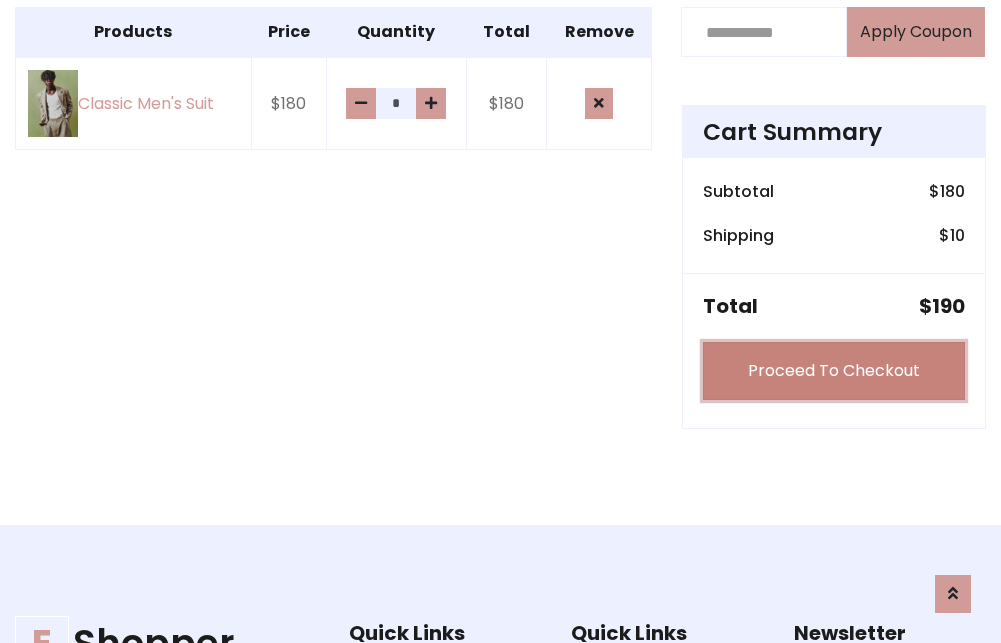 click on "Proceed To Checkout" at bounding box center (834, 371) 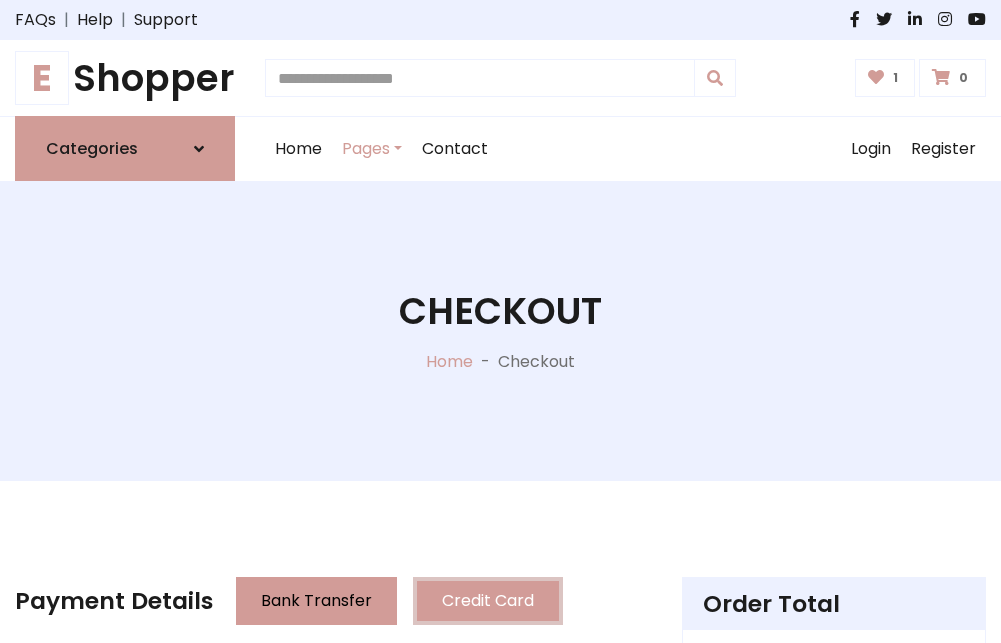 scroll, scrollTop: 201, scrollLeft: 0, axis: vertical 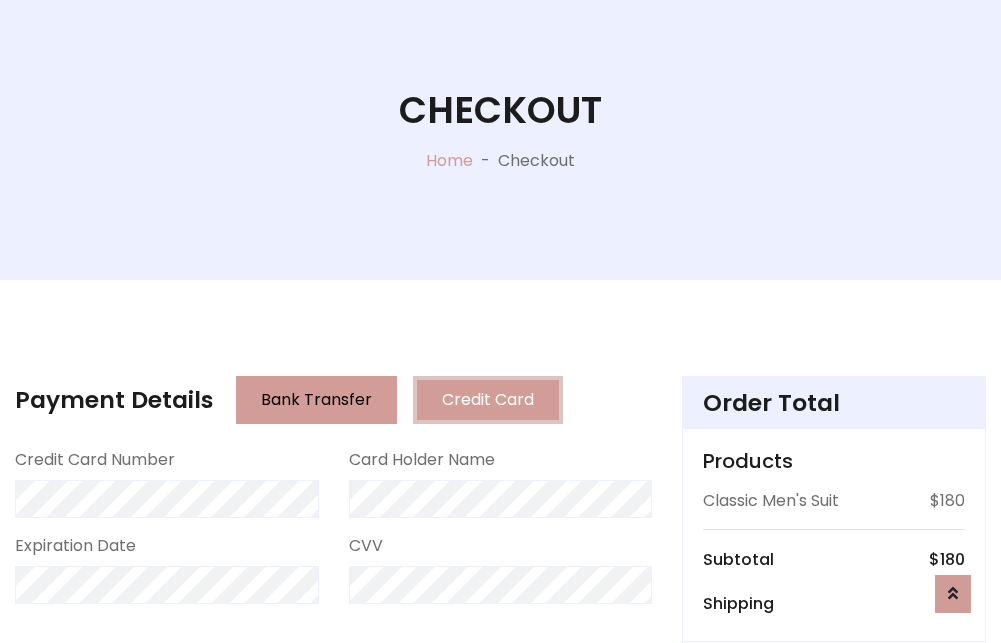 click on "Go to shipping" at bounding box center (834, 817) 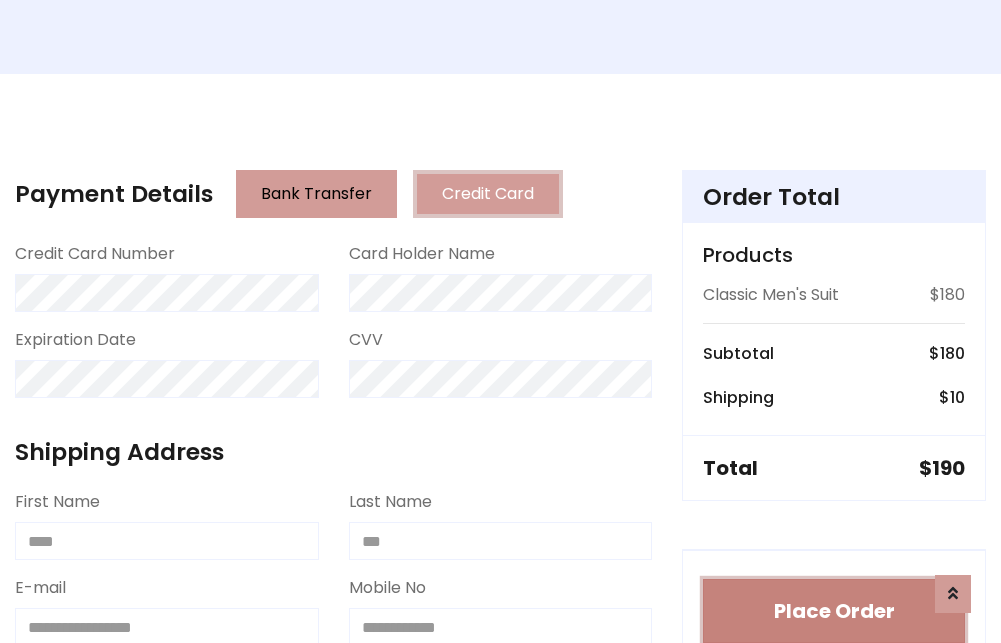 type 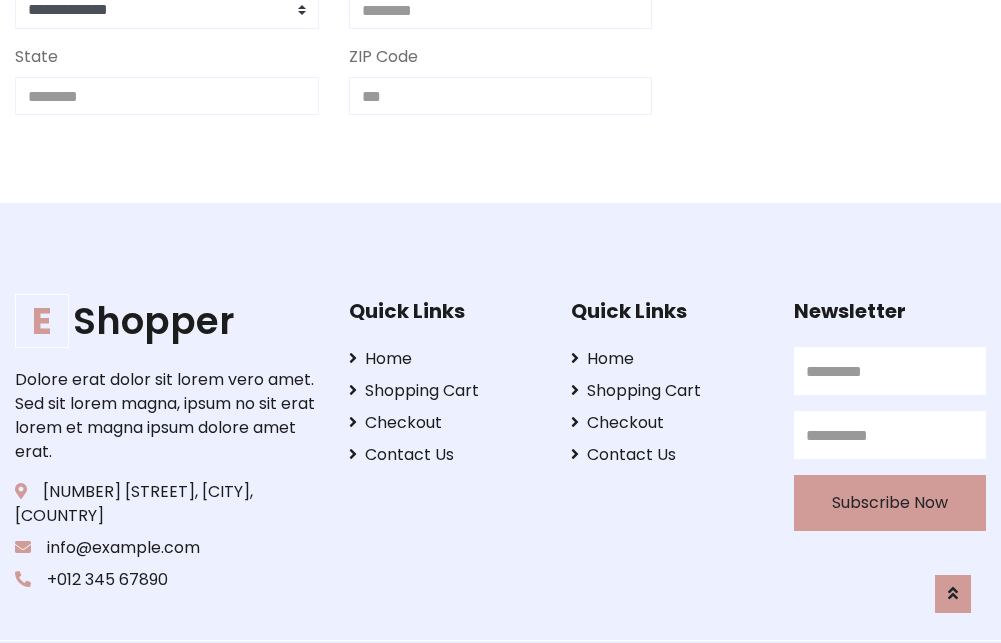 scroll, scrollTop: 713, scrollLeft: 0, axis: vertical 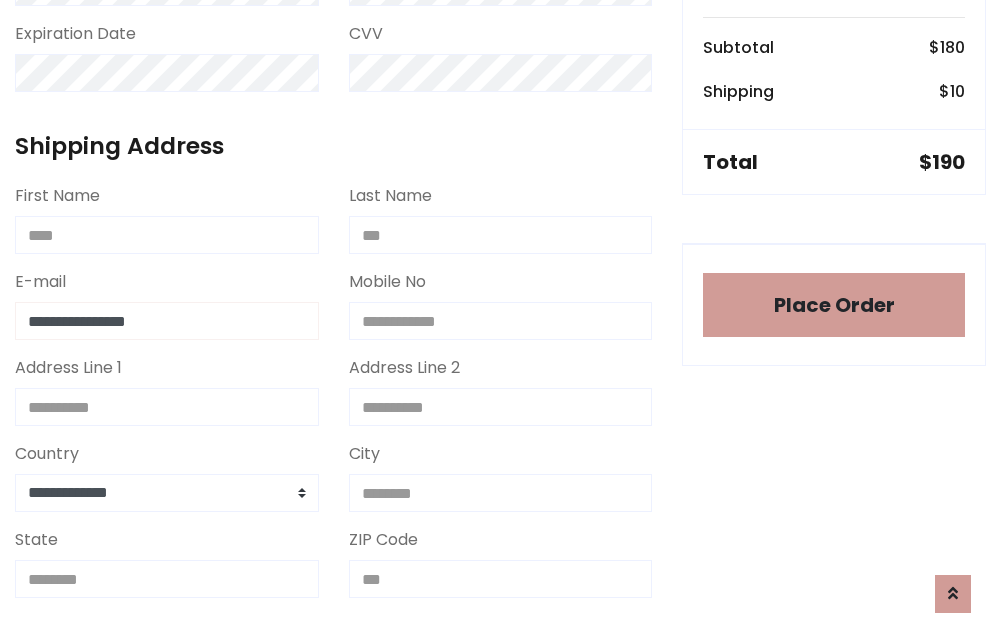 type on "**********" 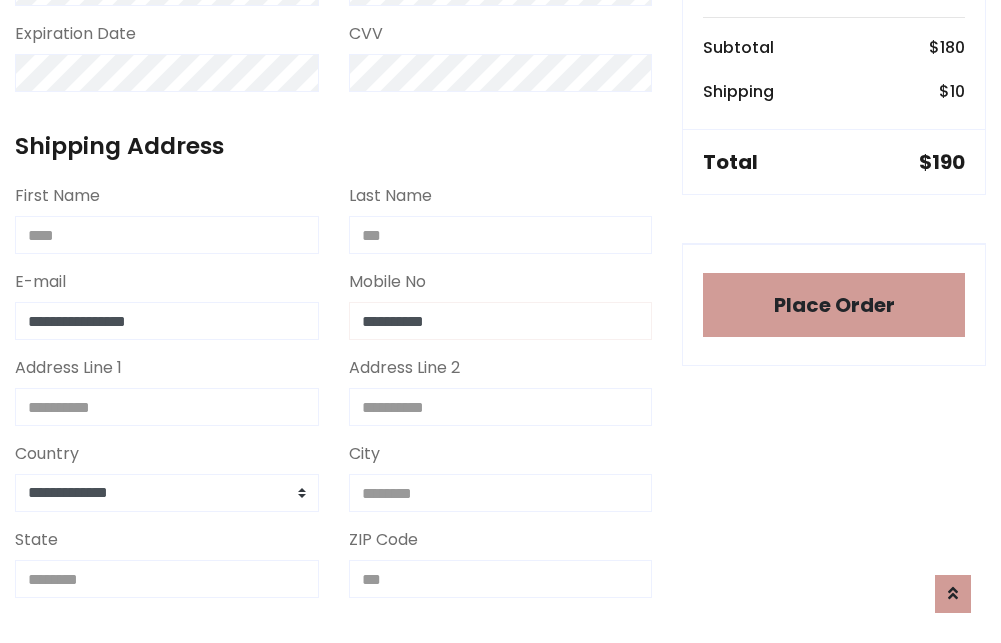 scroll, scrollTop: 573, scrollLeft: 0, axis: vertical 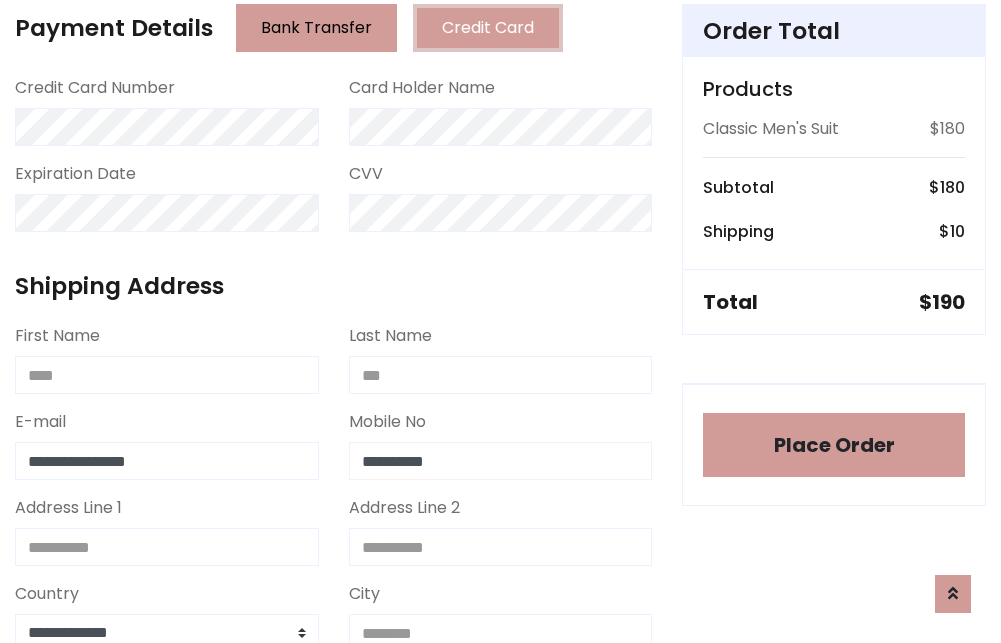 type on "**********" 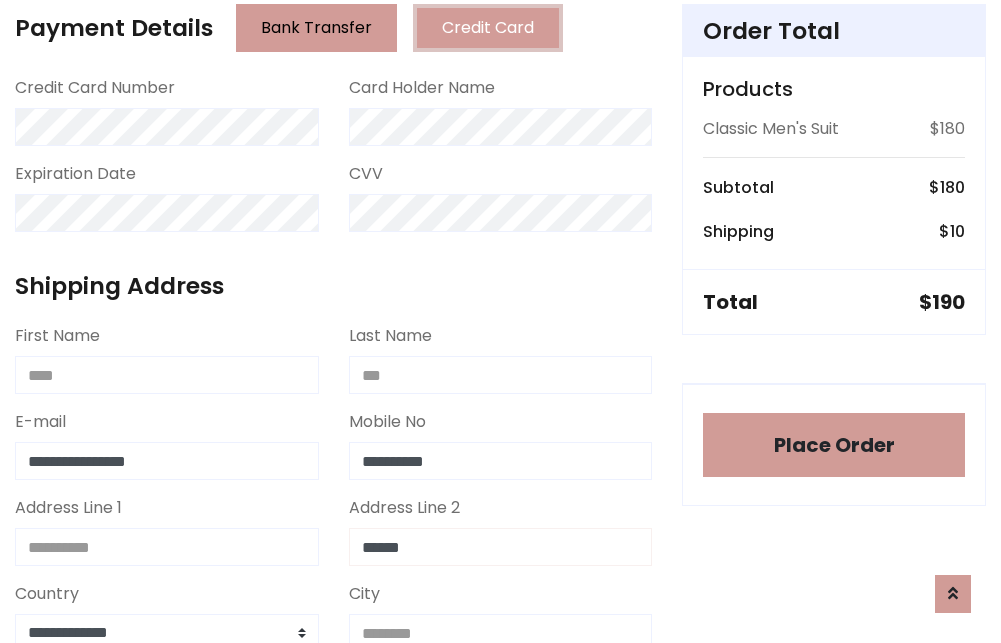 type on "******" 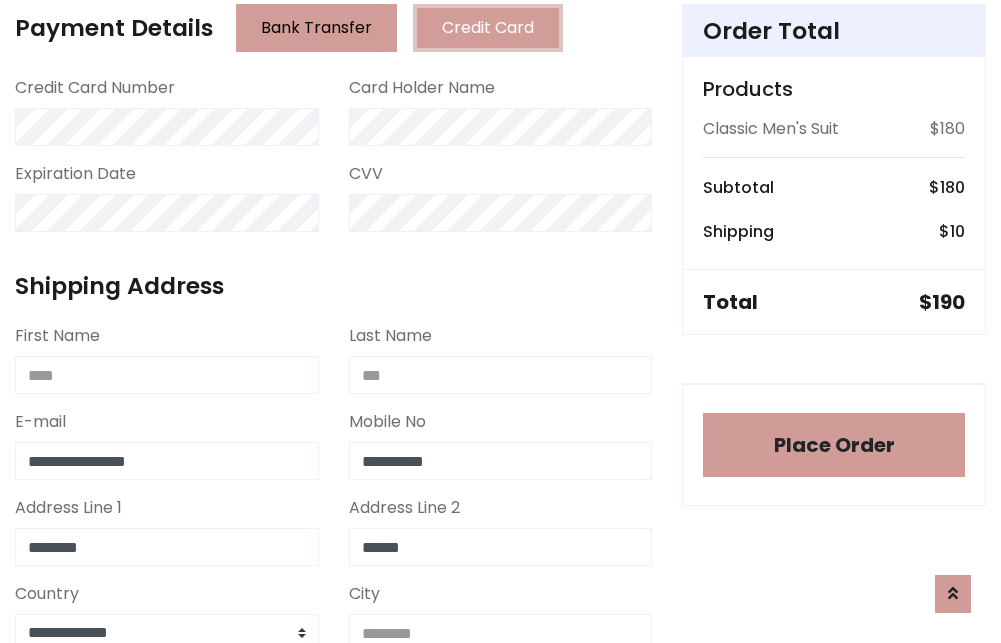 type on "********" 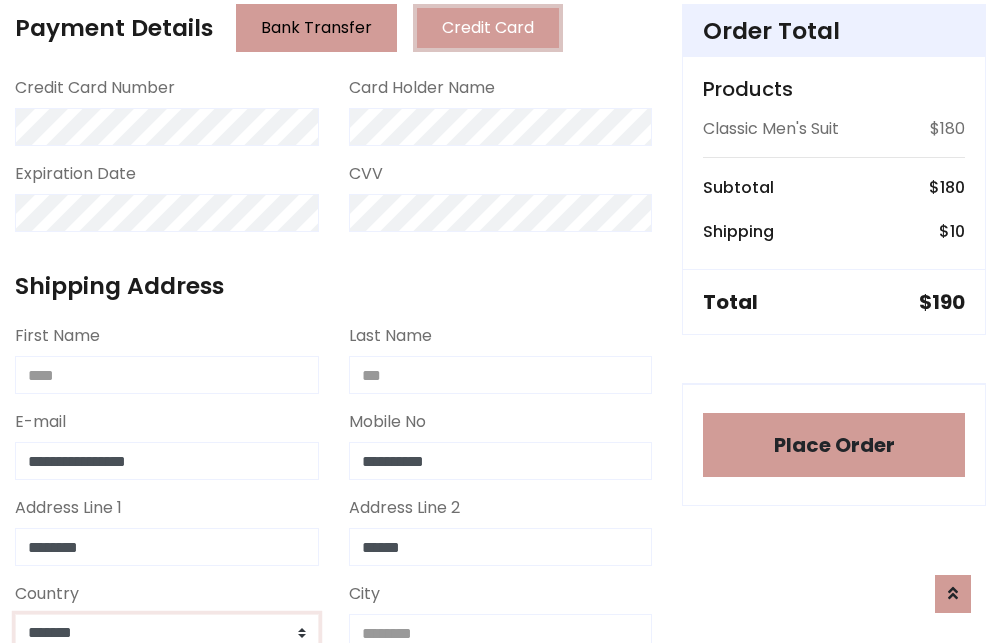 scroll, scrollTop: 583, scrollLeft: 0, axis: vertical 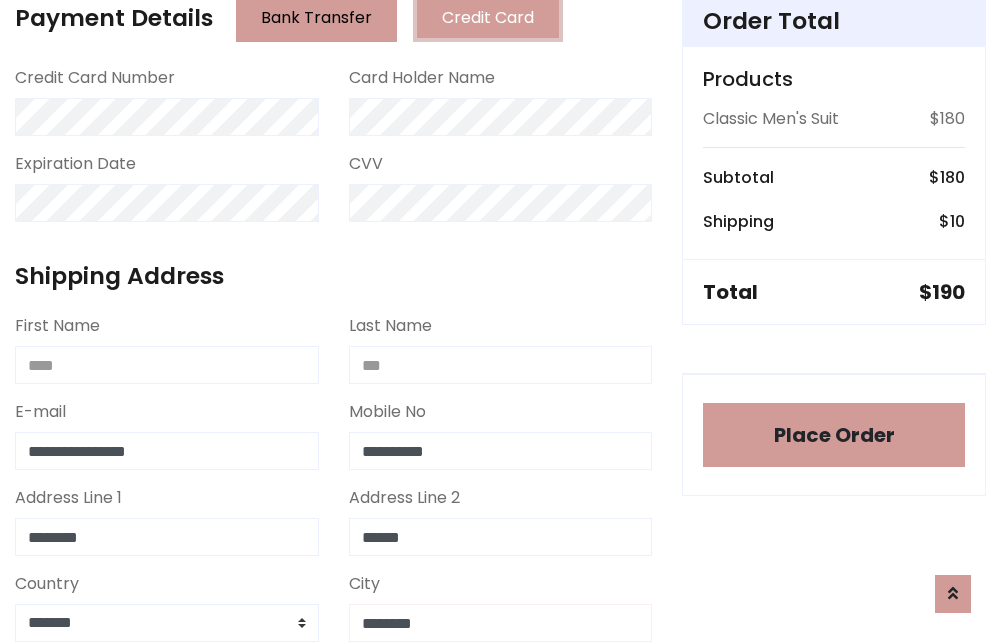 type on "********" 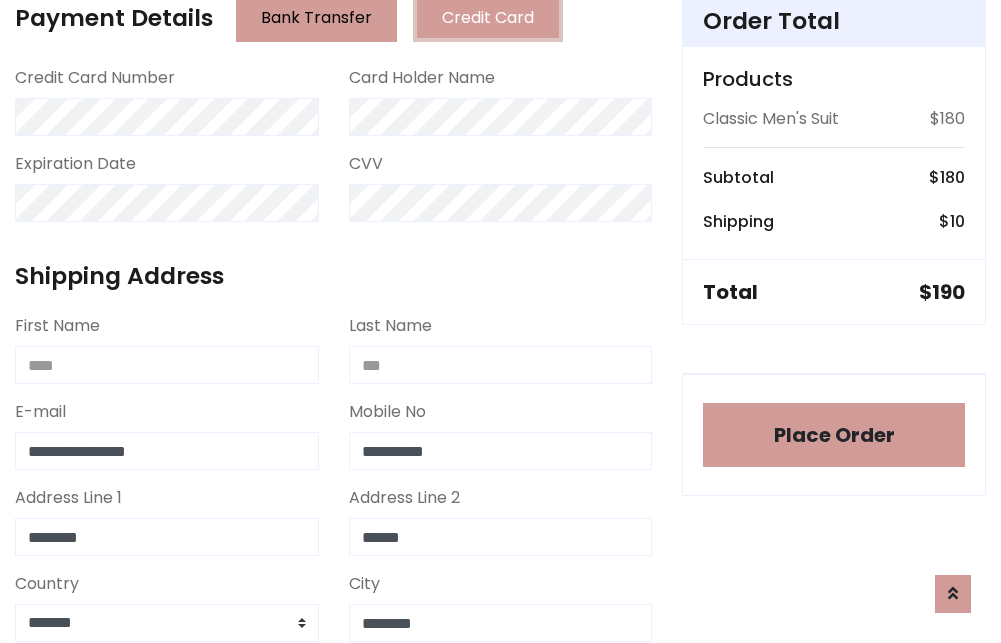 scroll, scrollTop: 971, scrollLeft: 0, axis: vertical 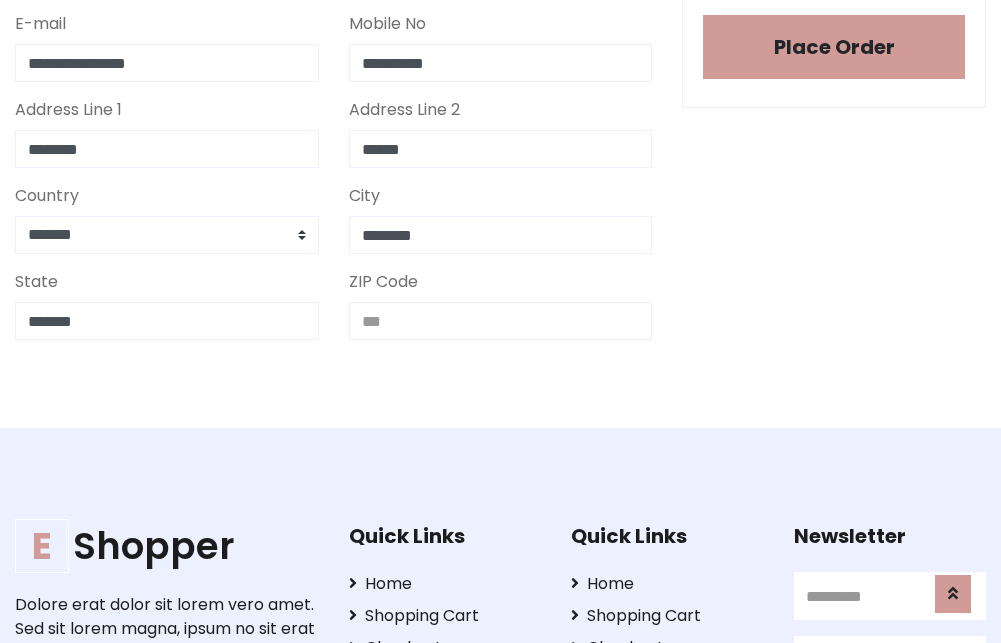 type on "*******" 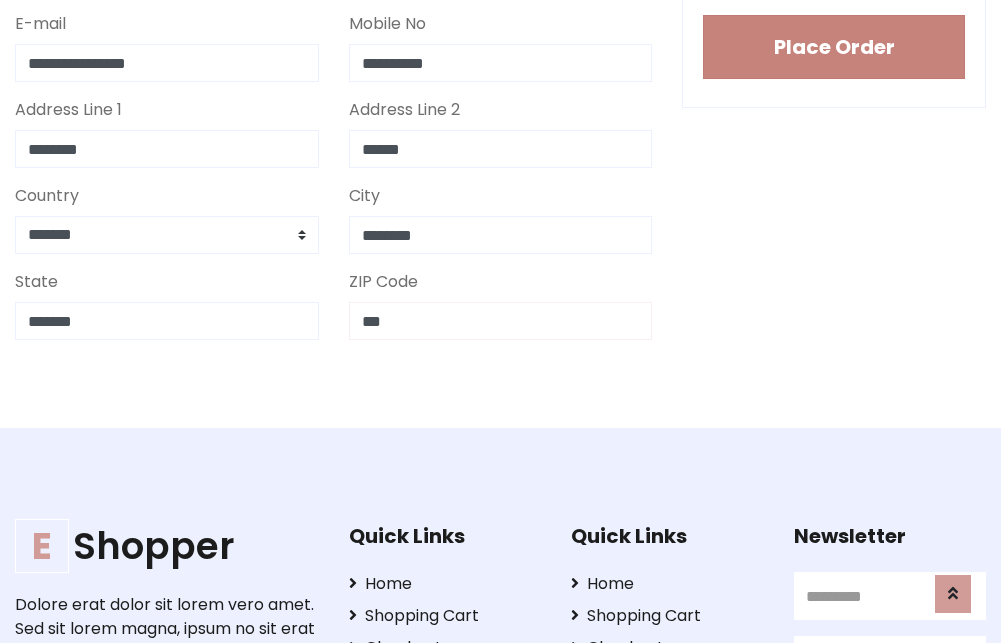 type on "***" 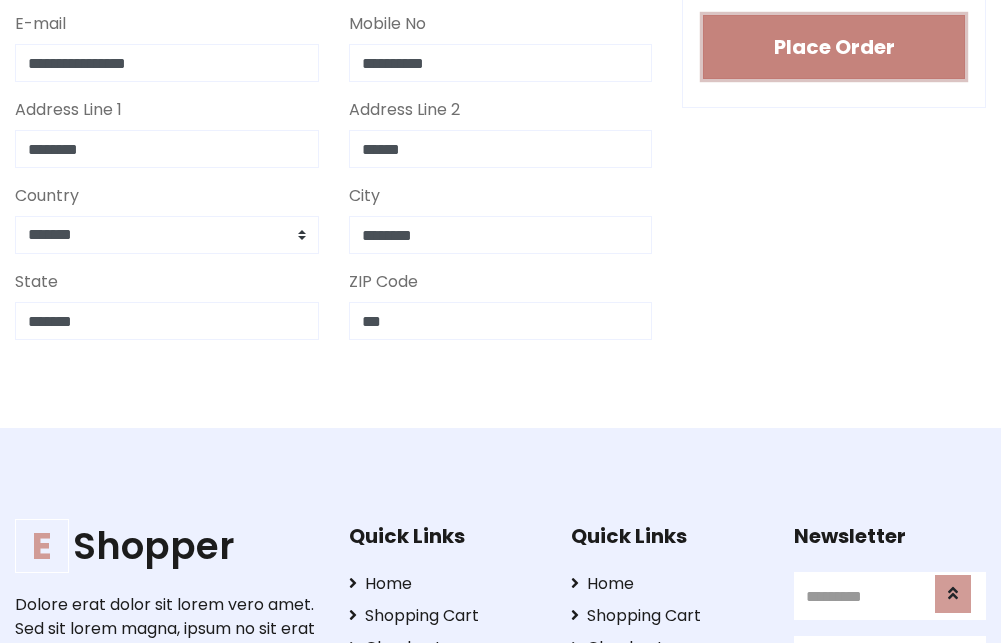 click on "Place Order" at bounding box center (834, 47) 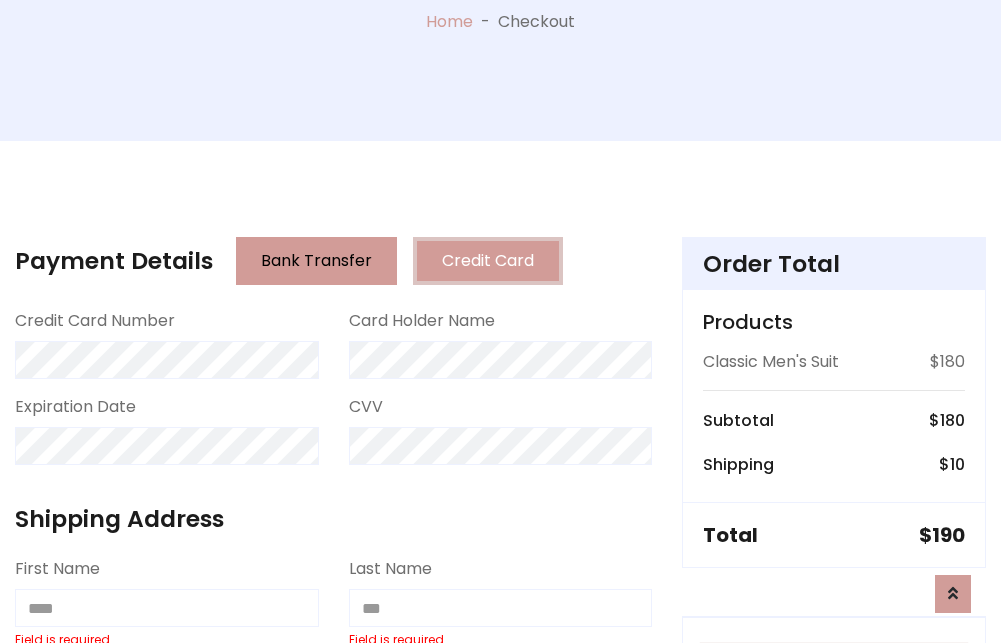 scroll, scrollTop: 0, scrollLeft: 0, axis: both 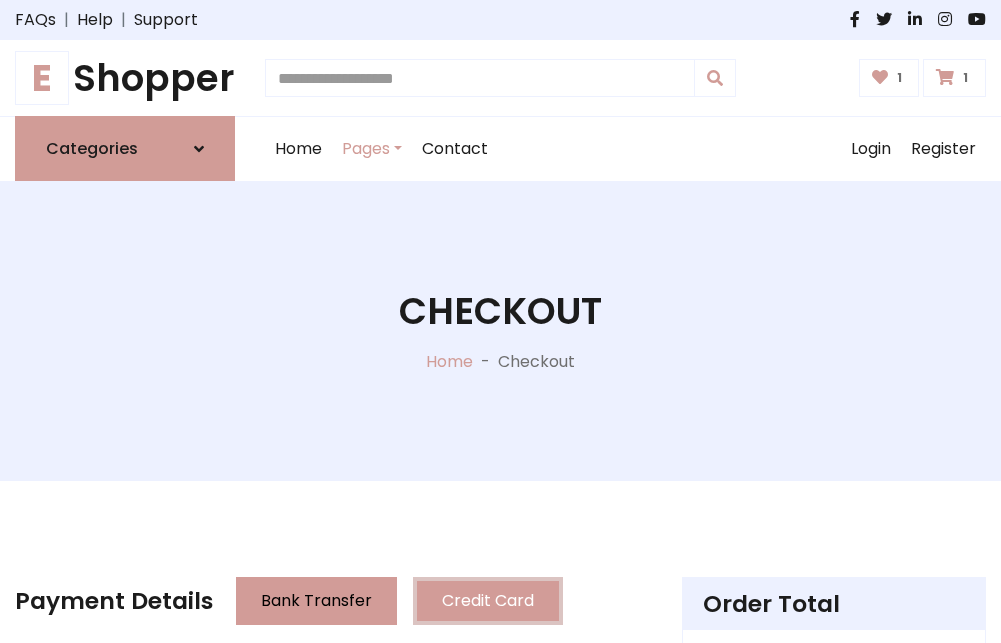 click on "E" at bounding box center [42, 78] 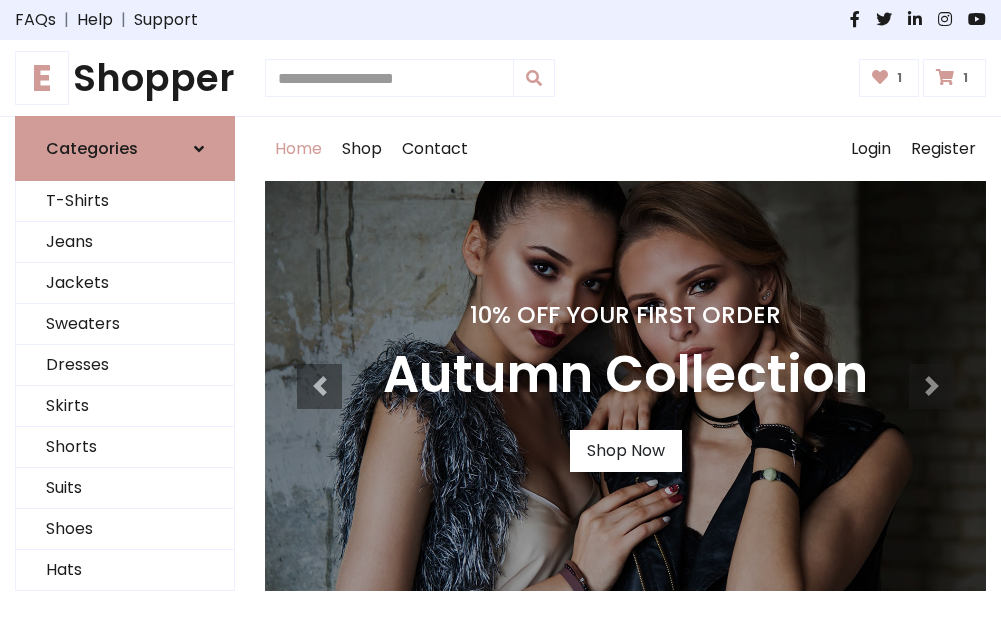 scroll, scrollTop: 0, scrollLeft: 0, axis: both 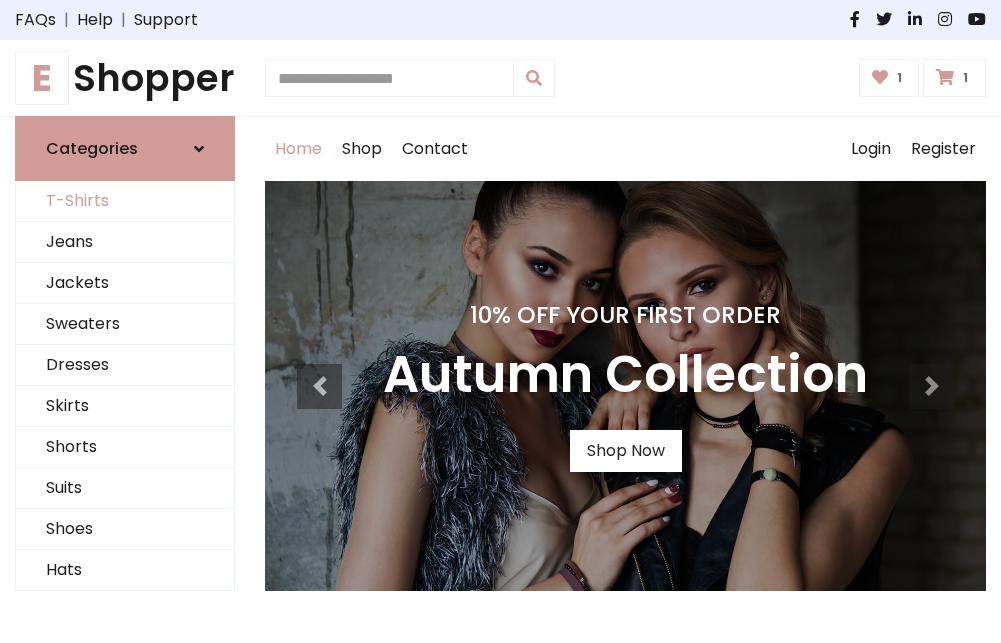 click on "T-Shirts" at bounding box center [125, 201] 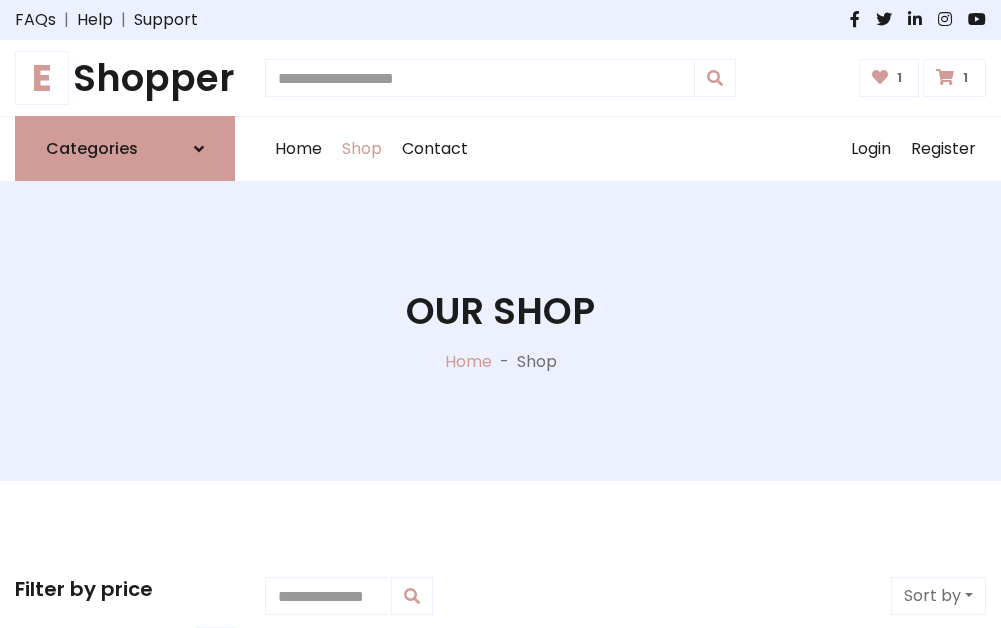 scroll, scrollTop: 0, scrollLeft: 0, axis: both 